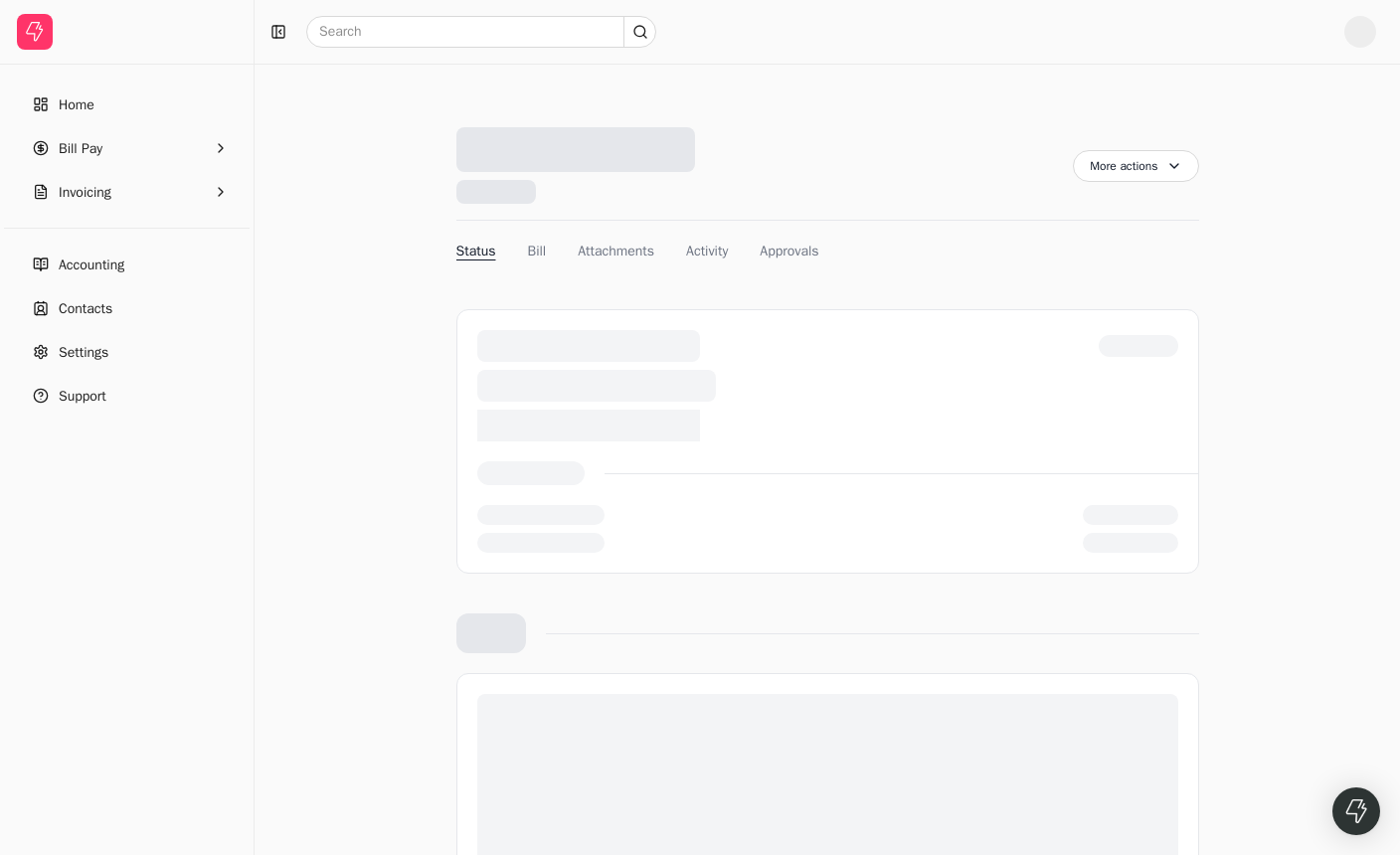 scroll, scrollTop: 0, scrollLeft: 0, axis: both 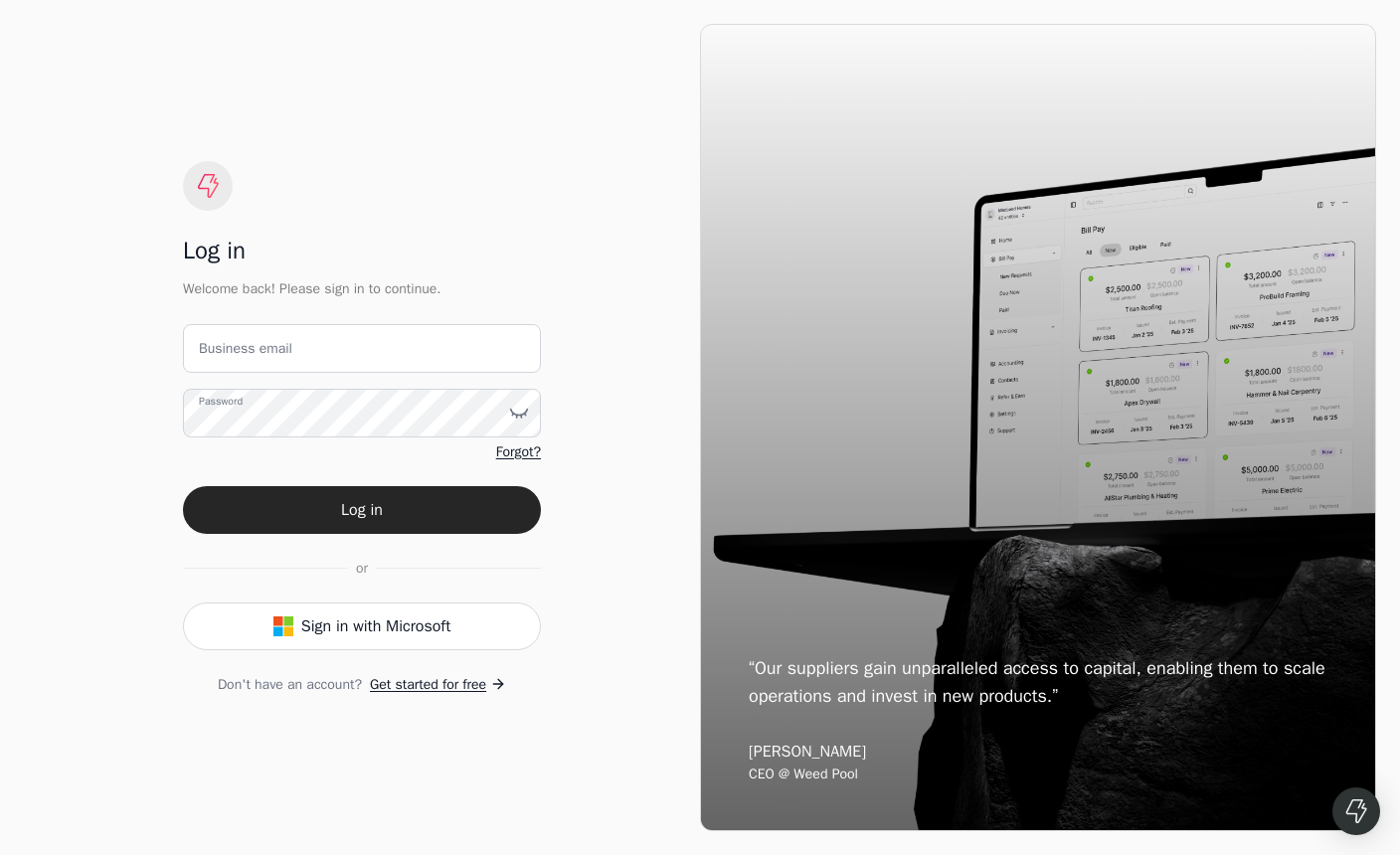 click on "Get started for free" at bounding box center (428, 684) 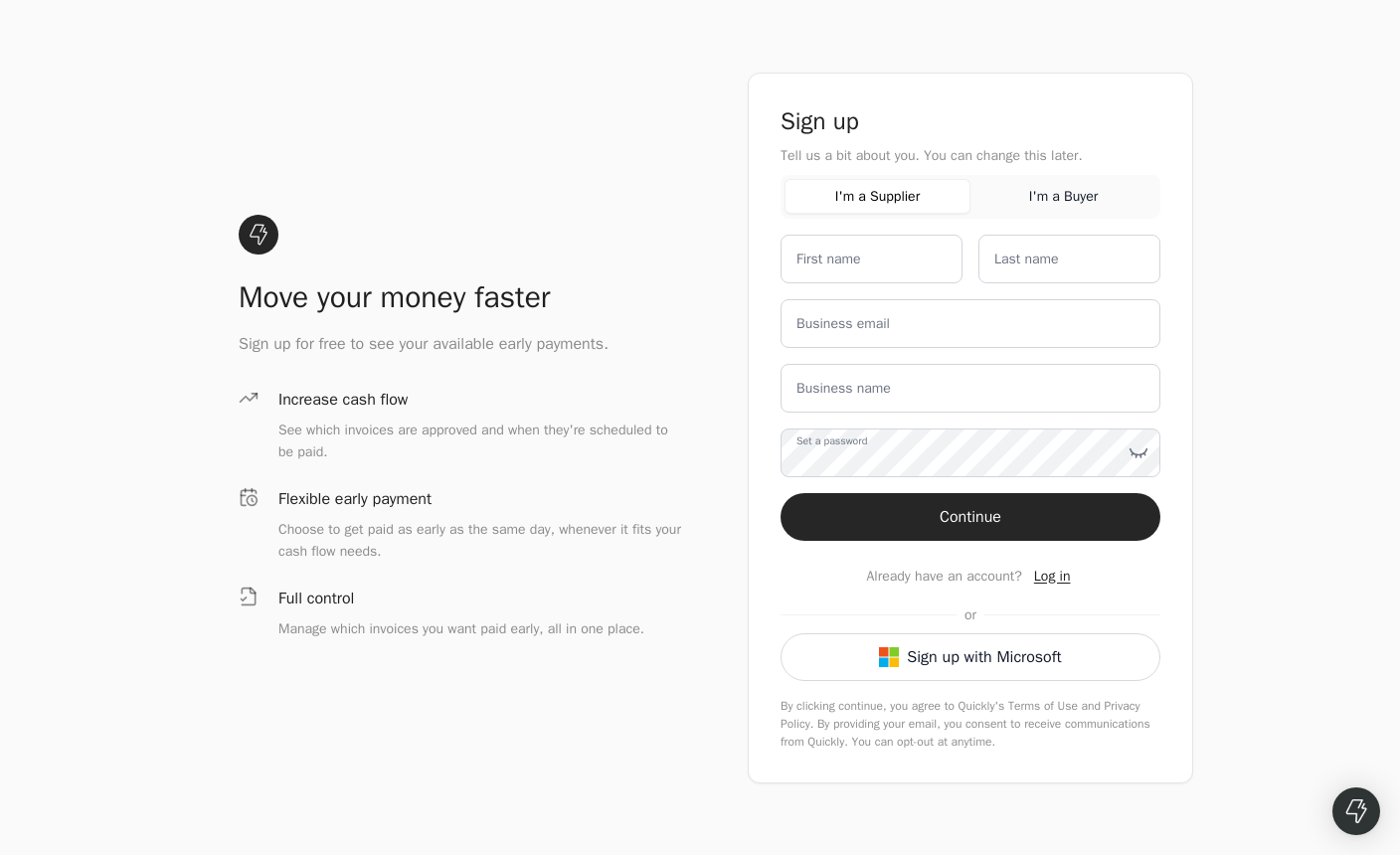 click on "I'm a Buyer" at bounding box center [1063, 196] 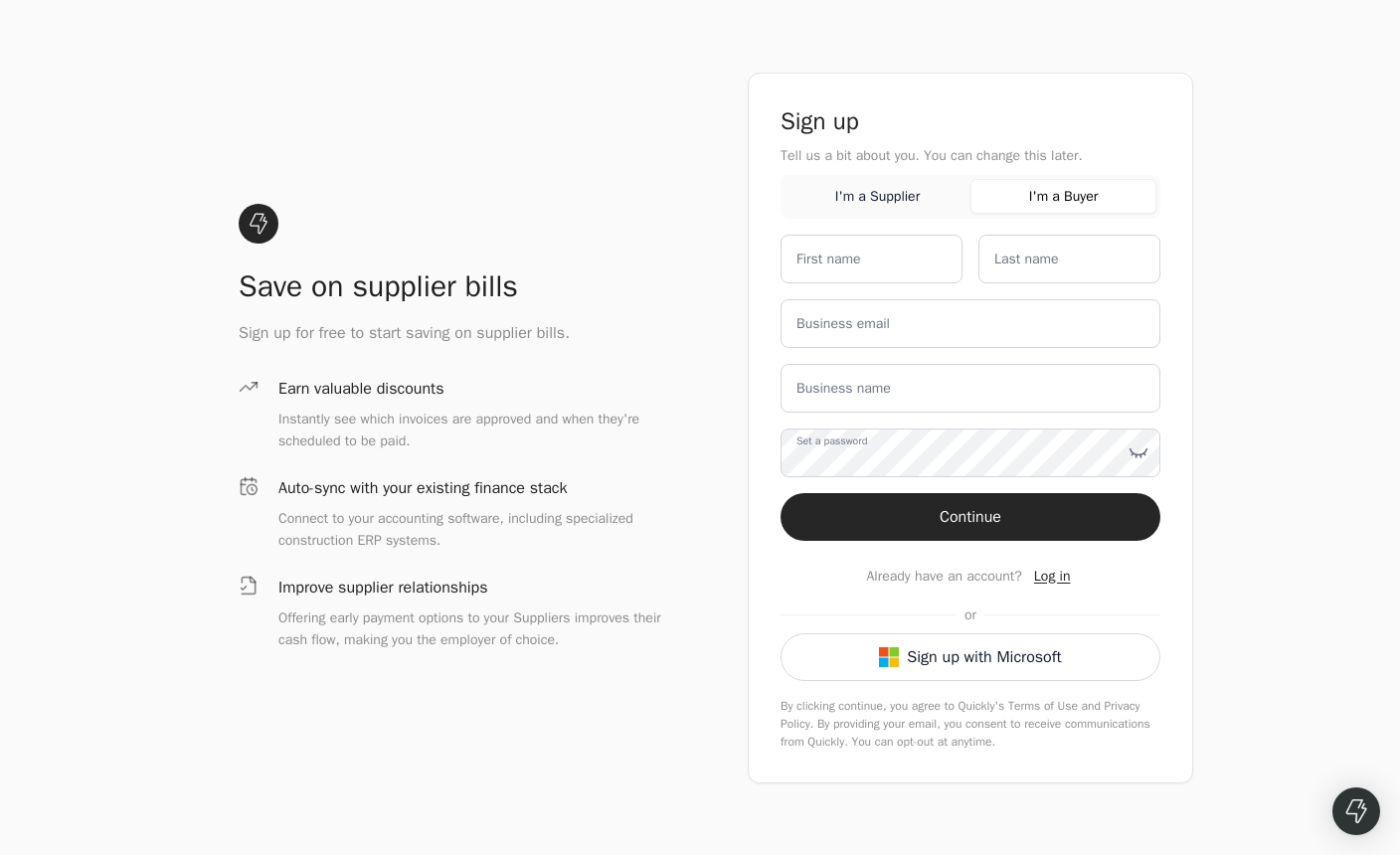 drag, startPoint x: 1052, startPoint y: 206, endPoint x: 1003, endPoint y: 195, distance: 50.219518 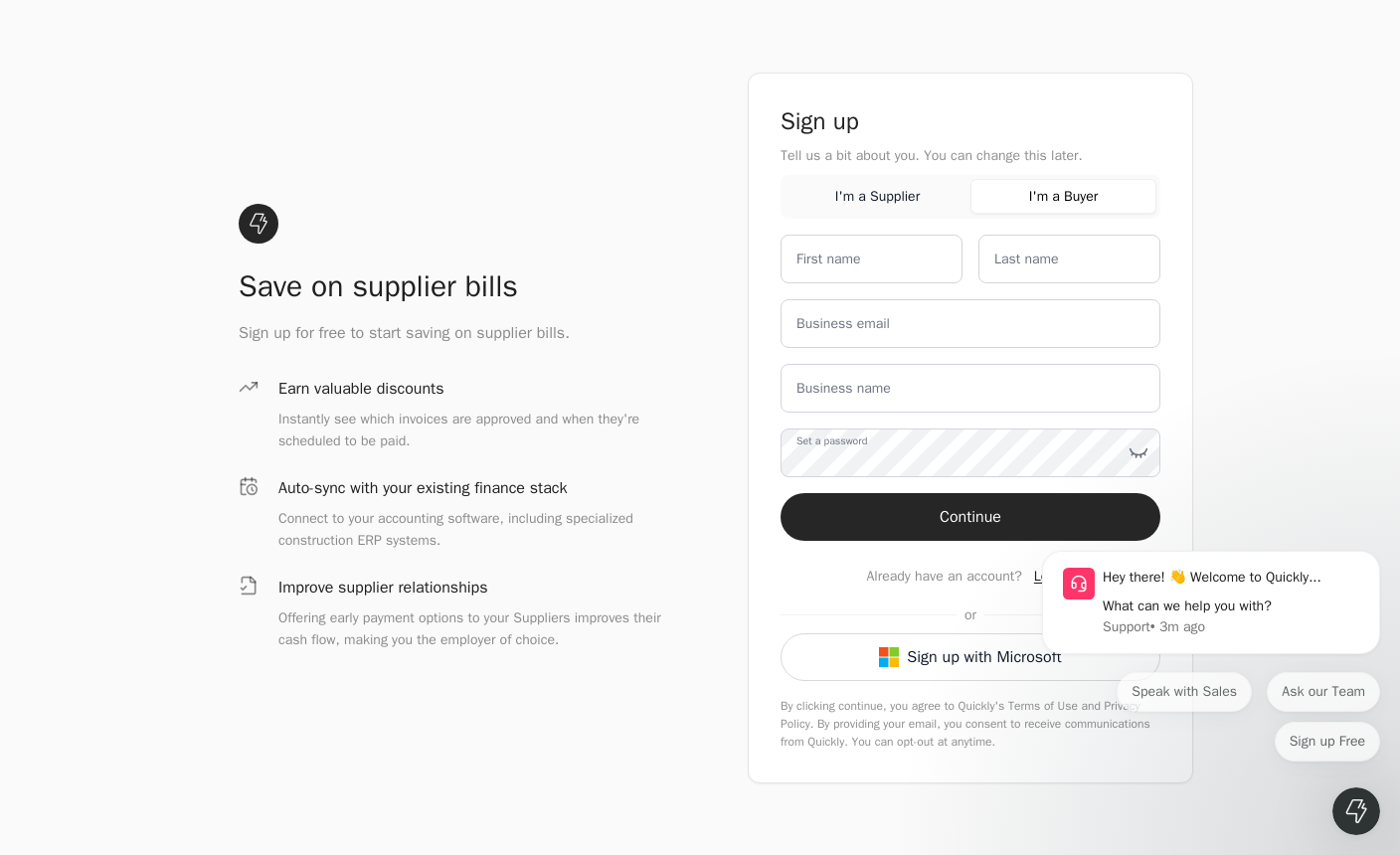 scroll, scrollTop: 0, scrollLeft: 0, axis: both 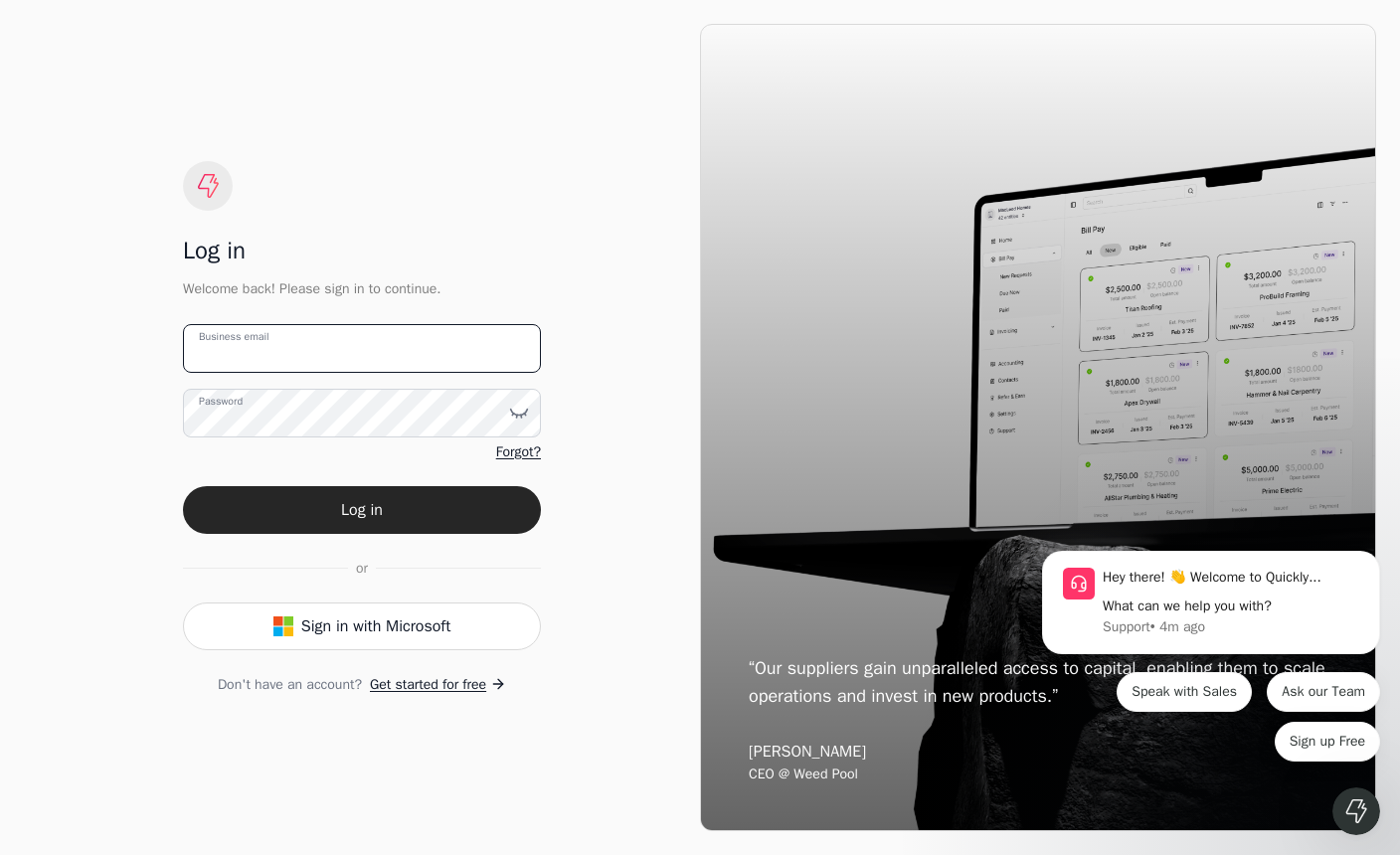 click on "Business email" at bounding box center [362, 348] 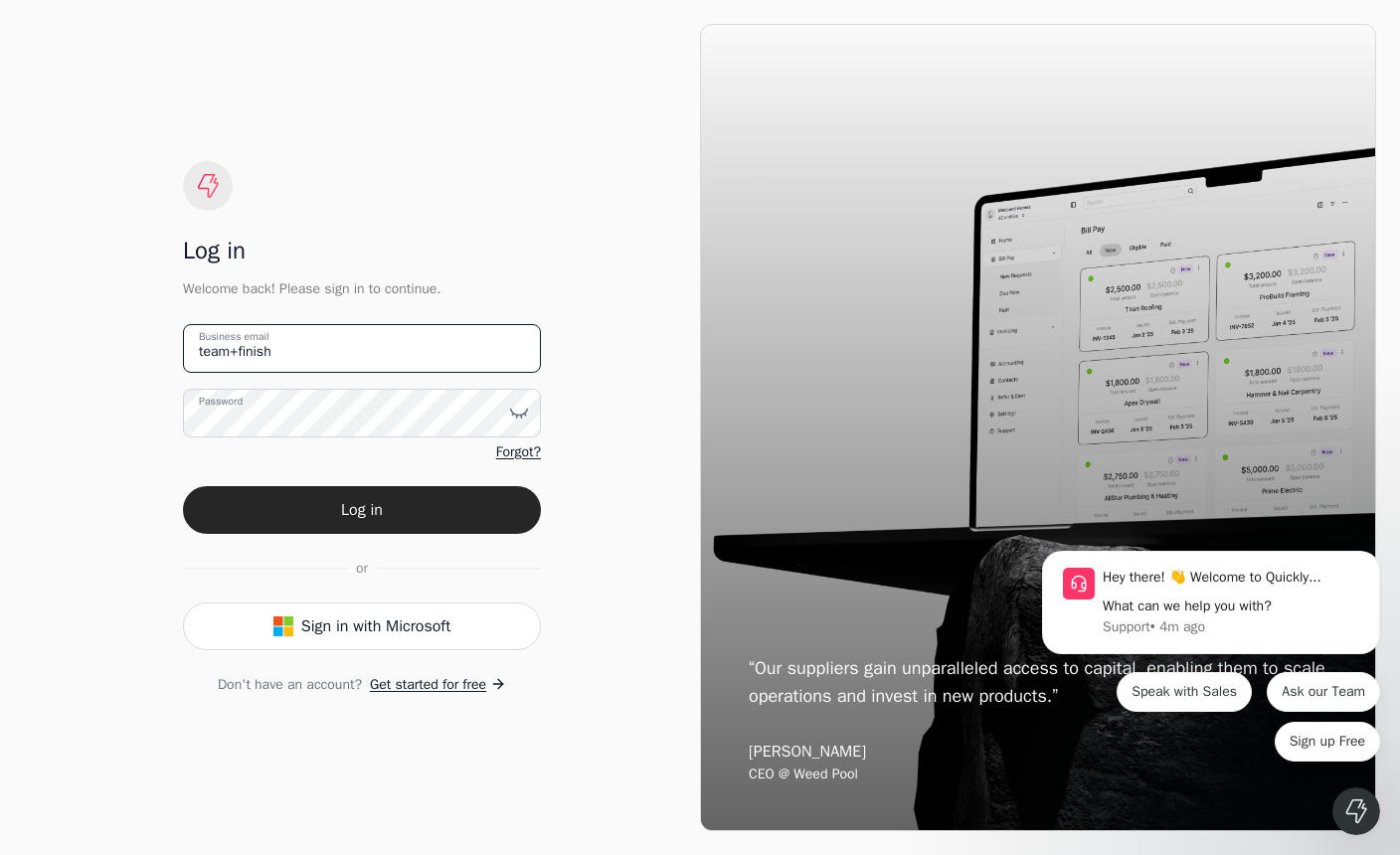 click on "team+finish" at bounding box center (362, 348) 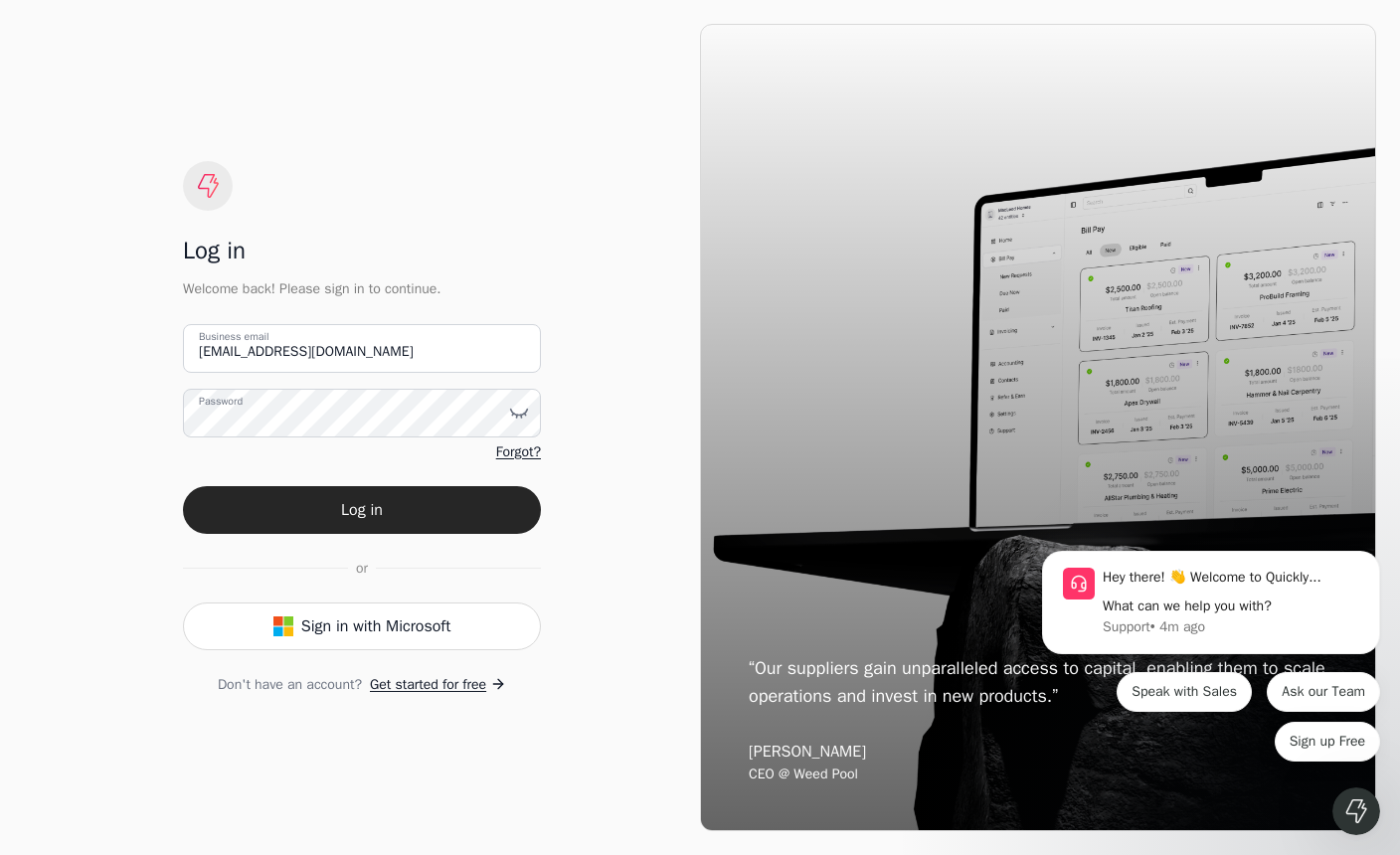 drag, startPoint x: 481, startPoint y: 524, endPoint x: 538, endPoint y: 559, distance: 66.88797 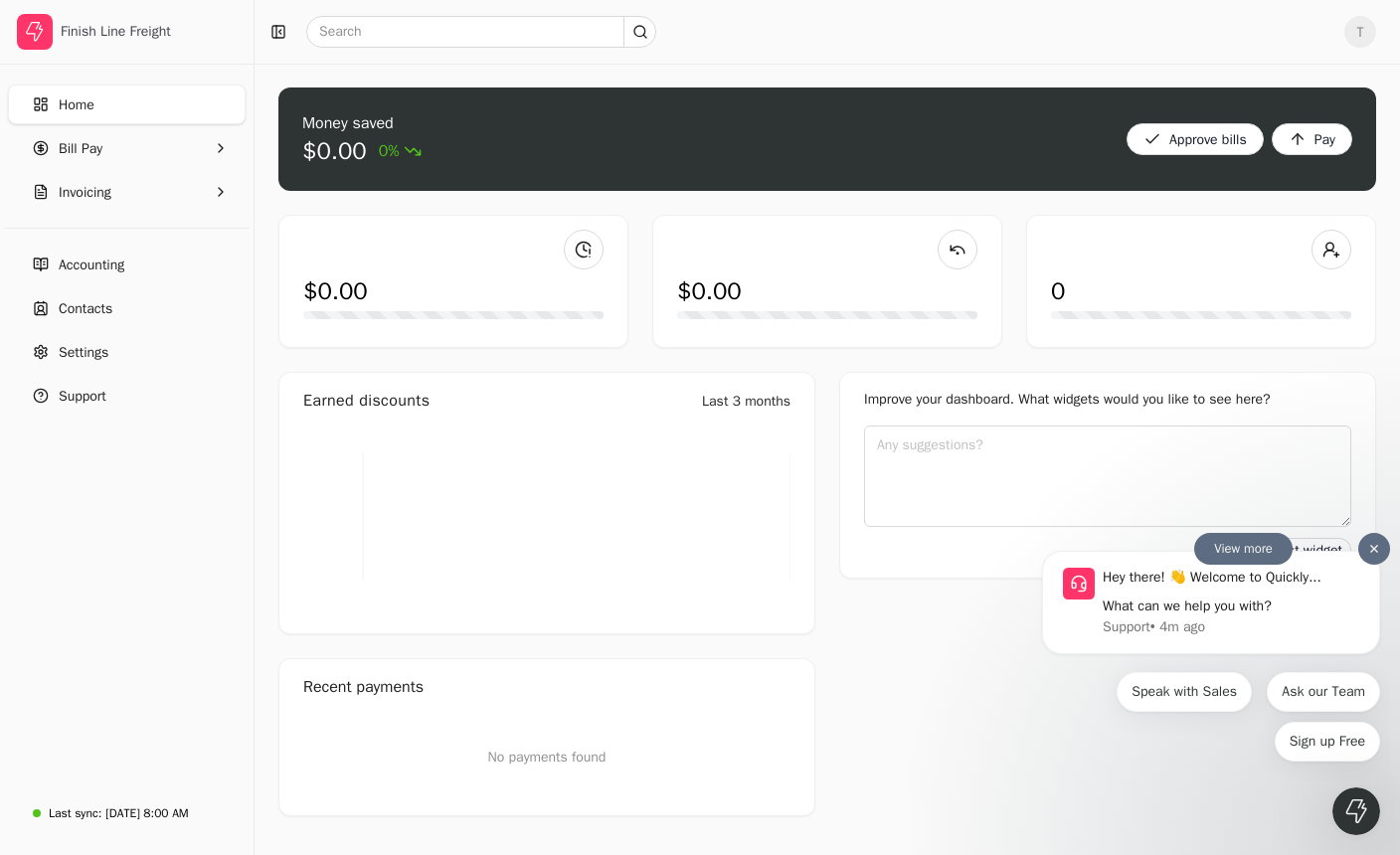 click at bounding box center [1374, 548] 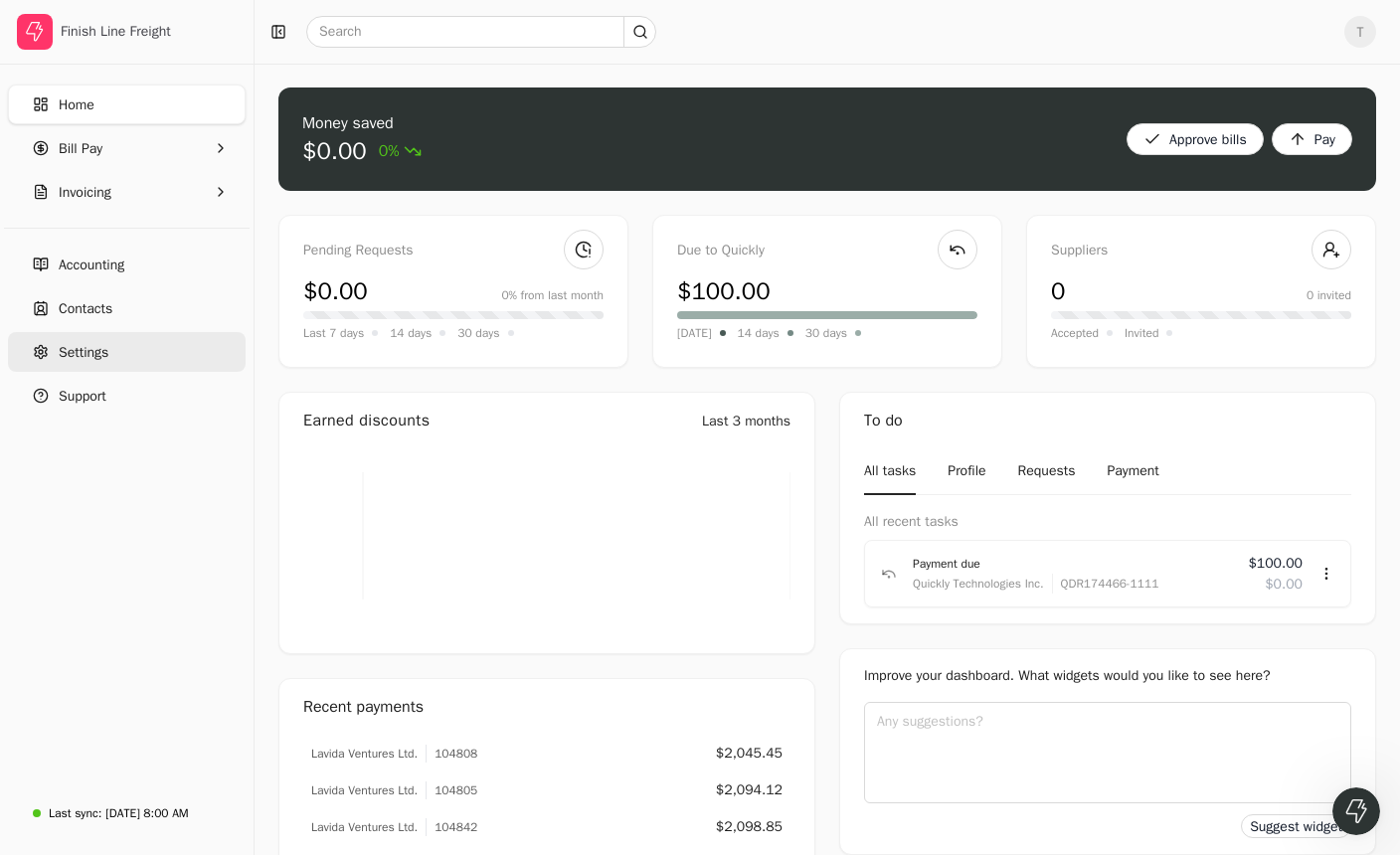 click on "Settings" at bounding box center [126, 352] 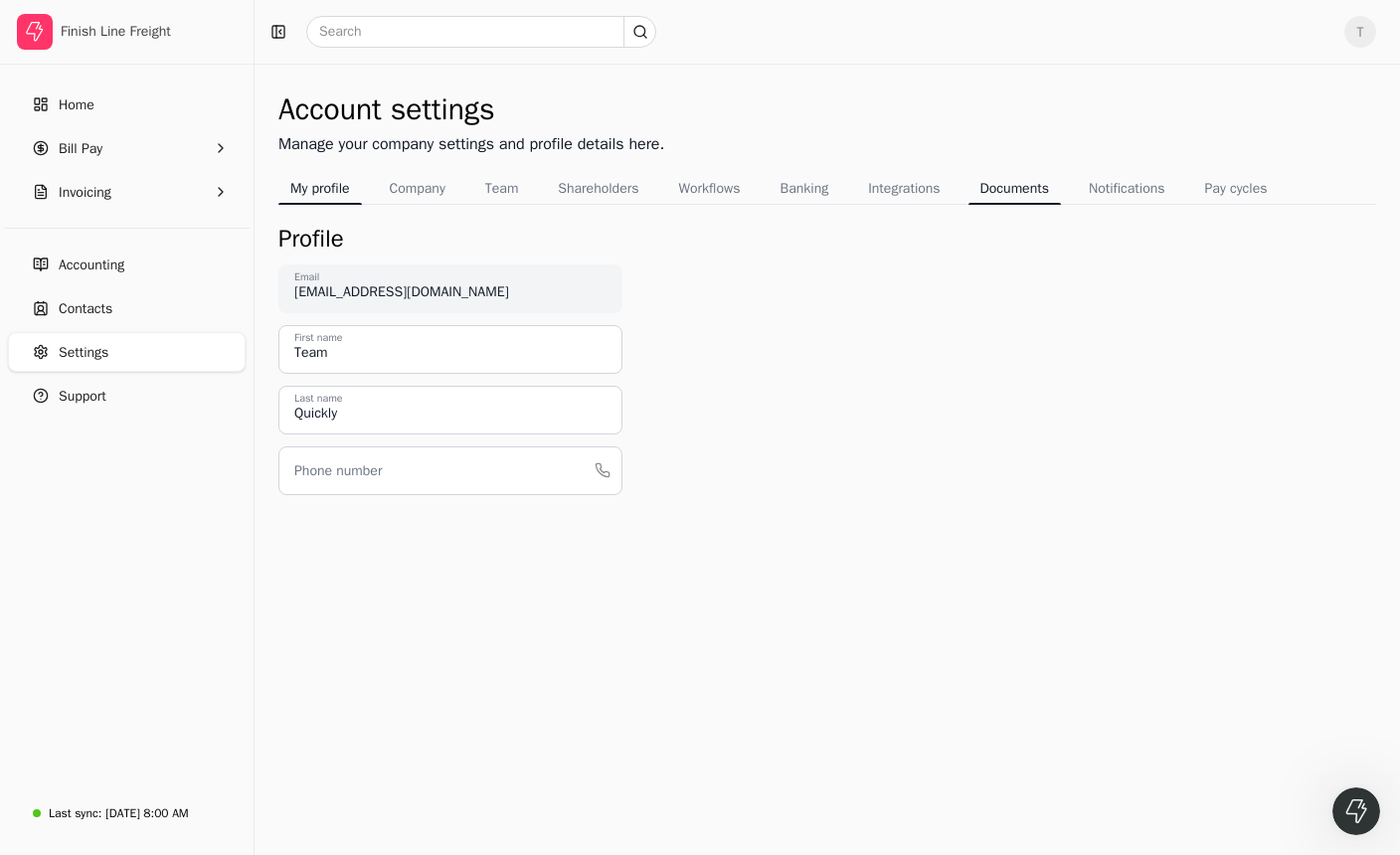 click on "Documents" at bounding box center (1014, 188) 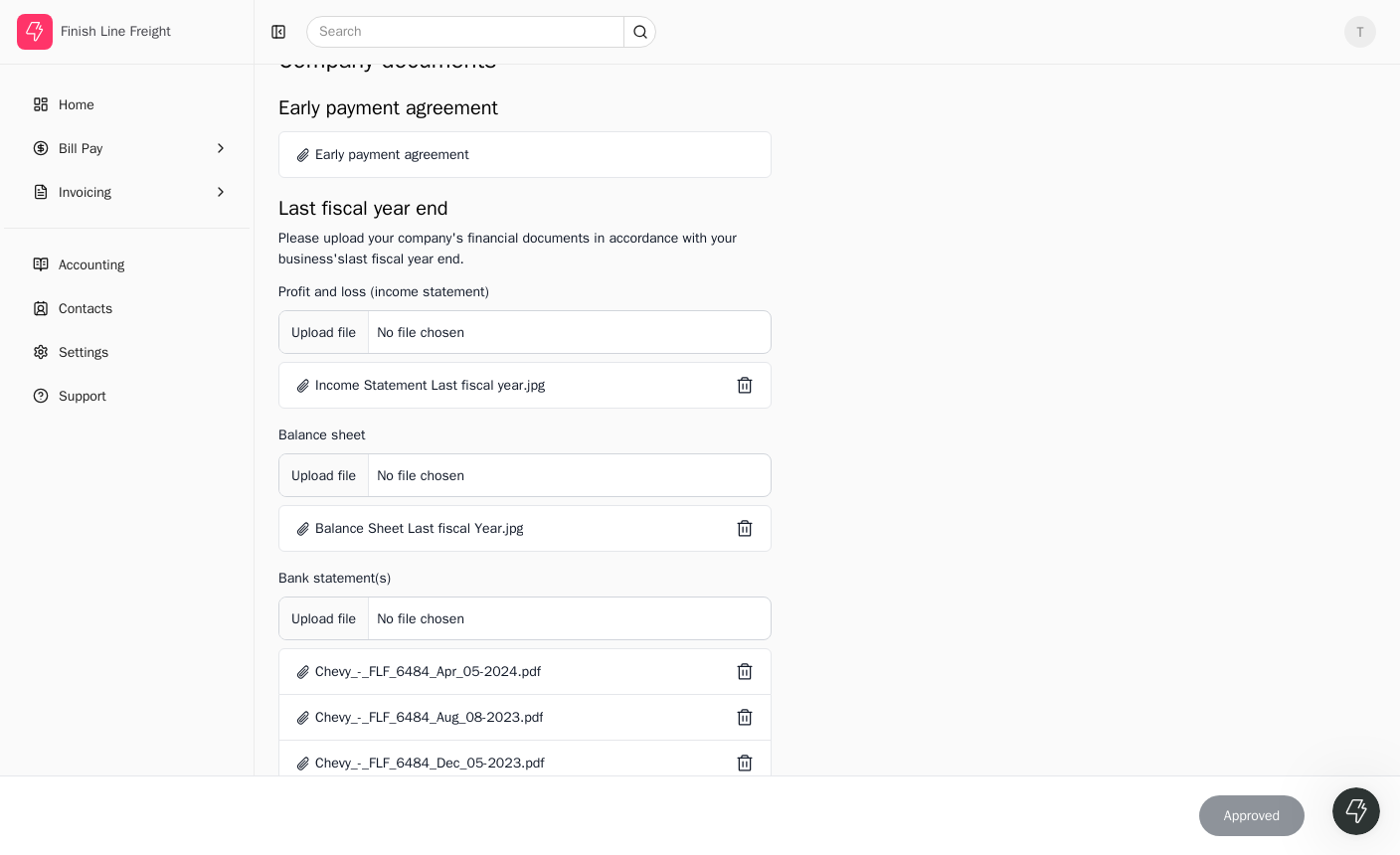 scroll, scrollTop: 359, scrollLeft: 0, axis: vertical 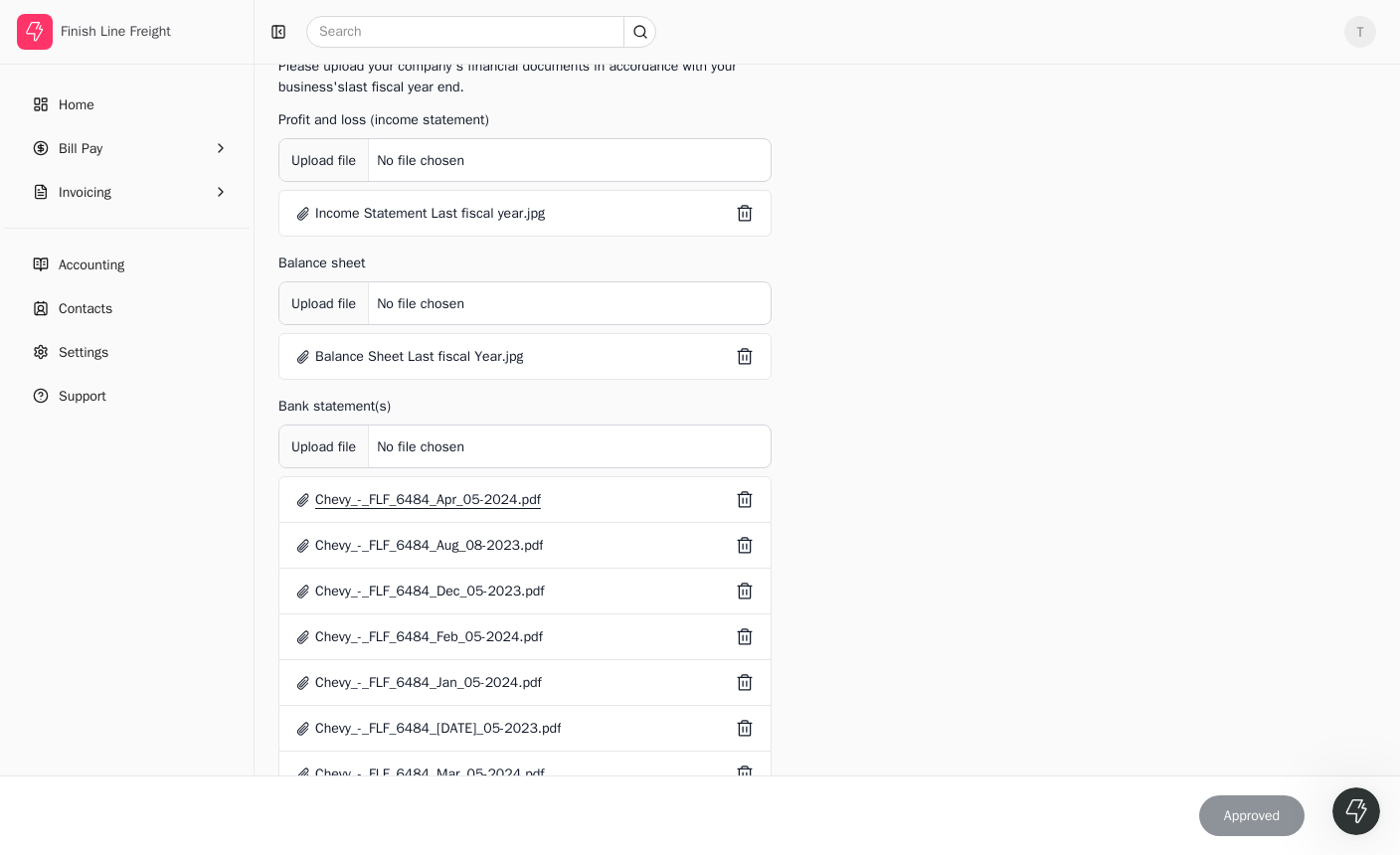 click on "Chevy_-_FLF_6484_Apr_05-2024.pdf" at bounding box center [428, 499] 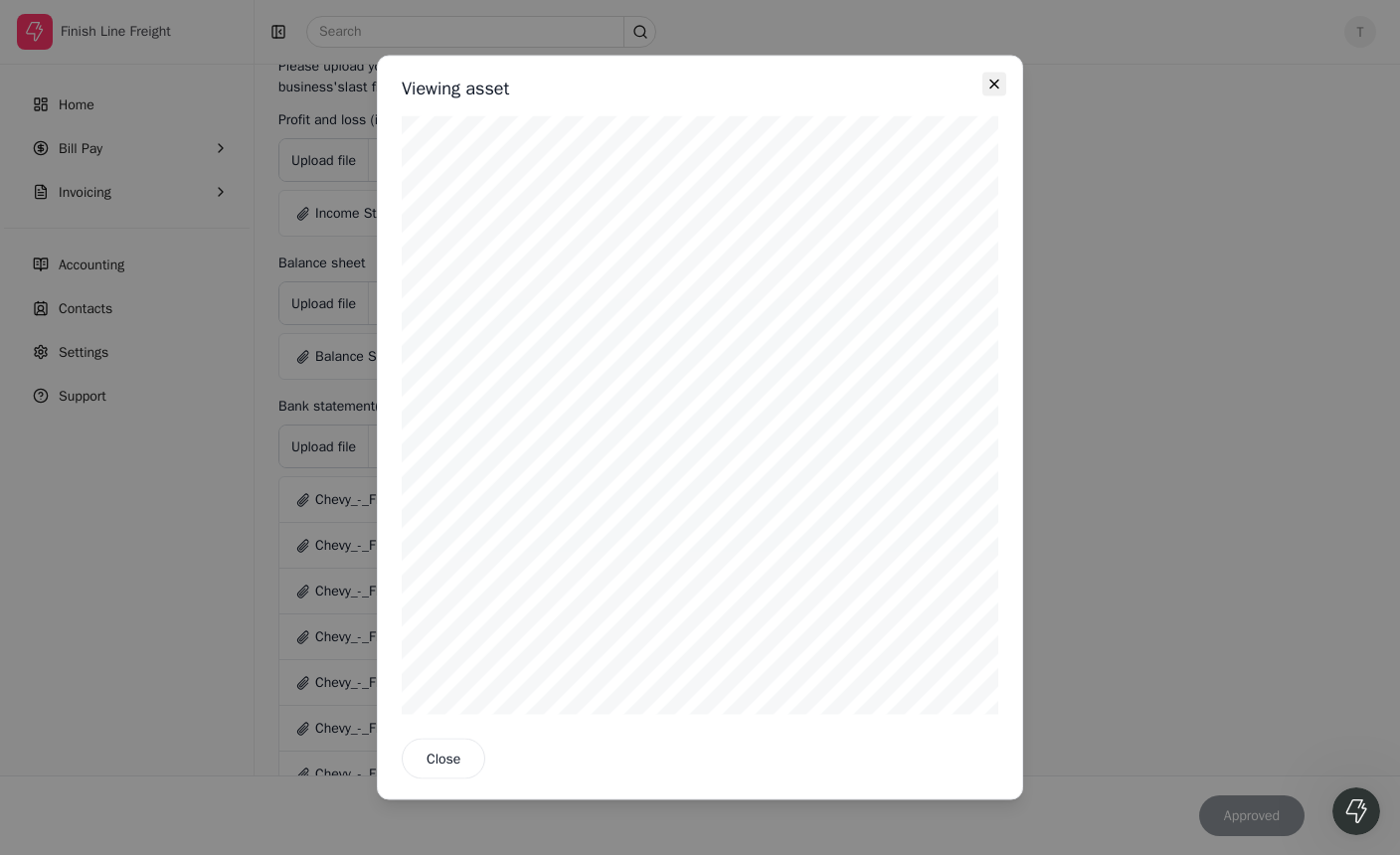 click 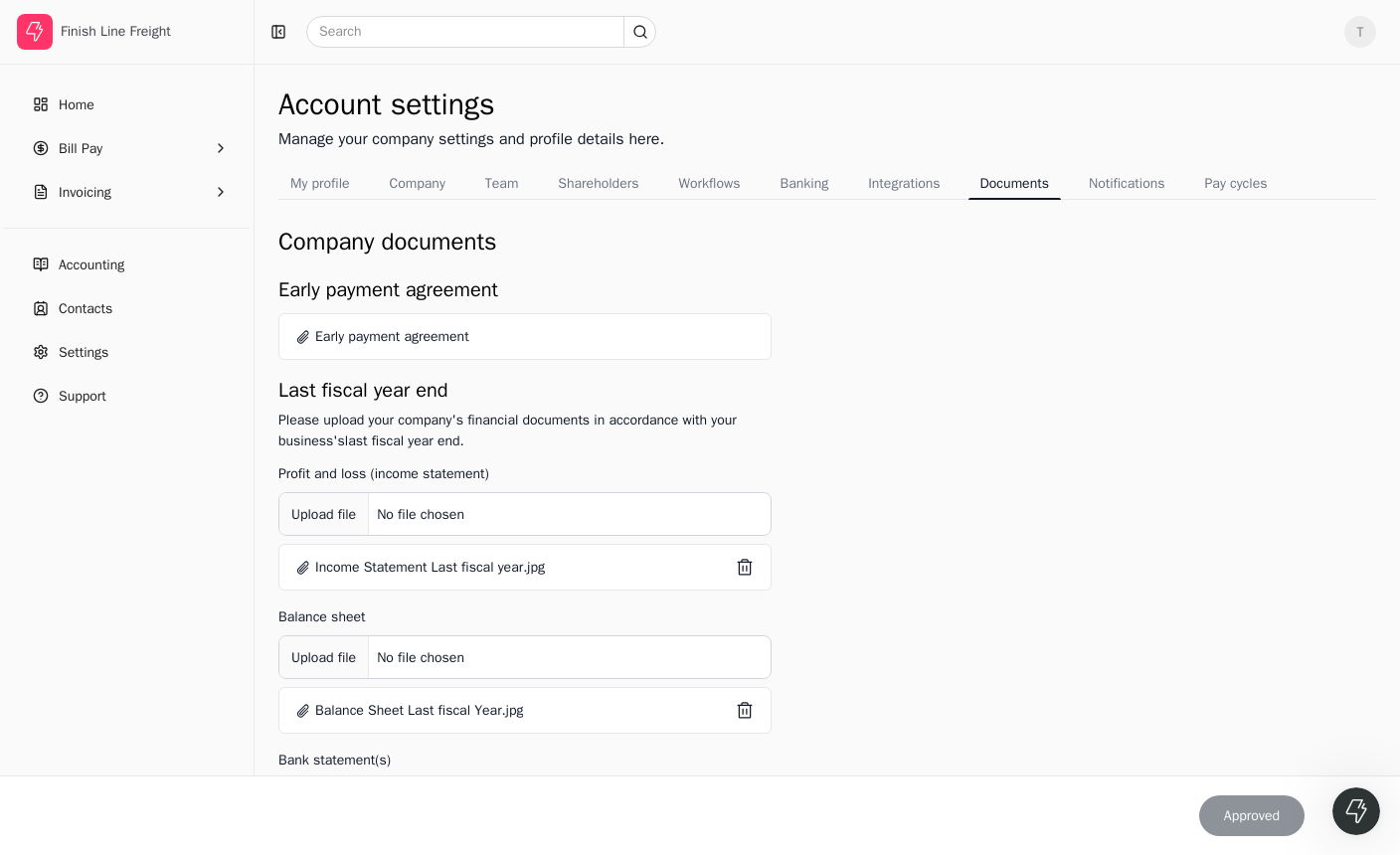 scroll, scrollTop: 4, scrollLeft: 0, axis: vertical 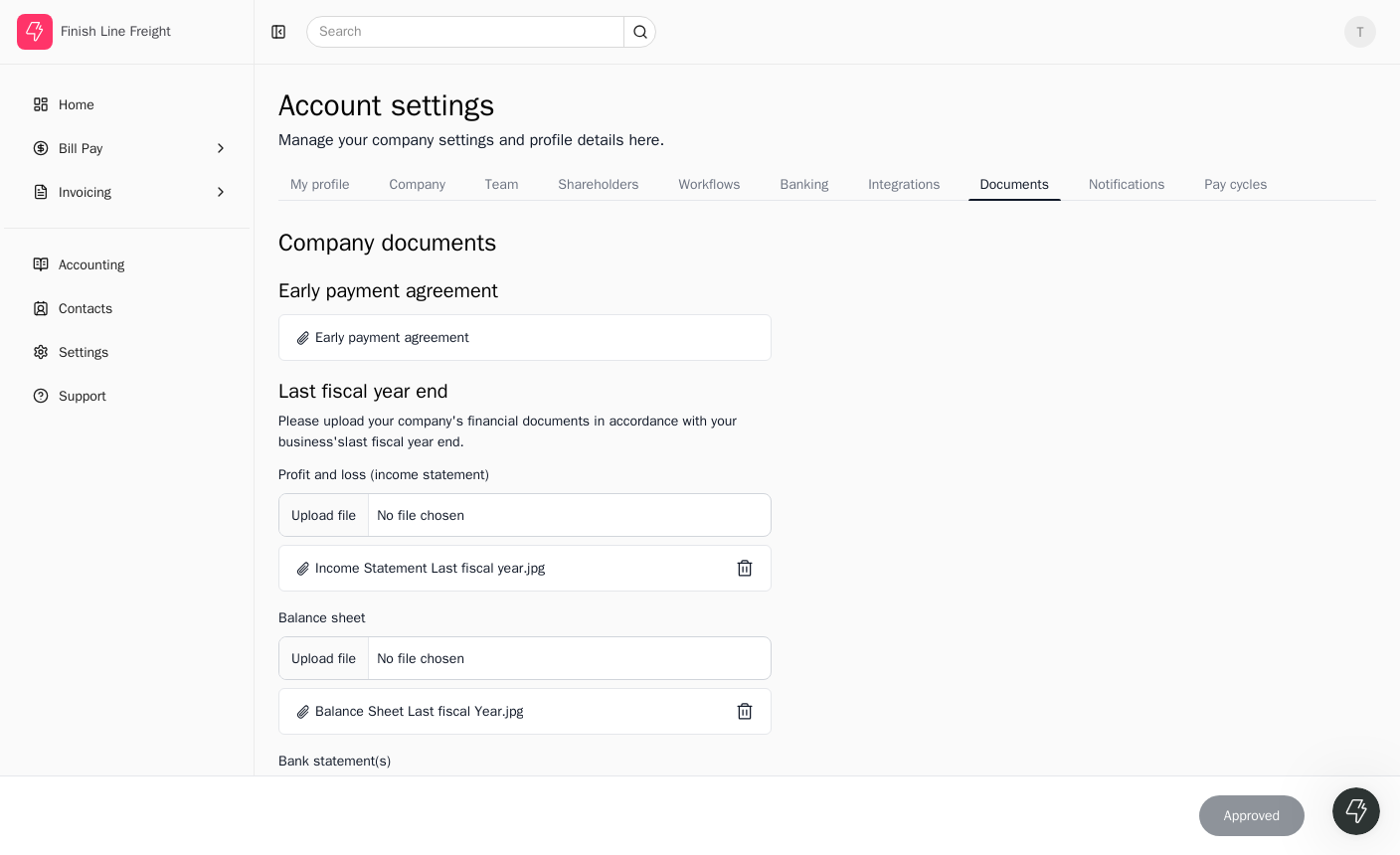 click on "Company documents Early payment agreement Early payment agreement Last fiscal year end Please upload your company's financial documents in accordance with your business's  last fiscal year end. Profit and loss (income statement) Upload file No file chosen Income Statement Last fiscal year.jpg trash Balance sheet Upload file No file chosen Balance Sheet Last fiscal Year.jpg trash Bank statement(s) Upload file No file chosen Chevy_-_FLF_6484_Apr_05-2024.pdf trash Chevy_-_FLF_6484_Aug_08-2023.pdf trash Chevy_-_FLF_6484_Dec_05-2023.pdf trash Chevy_-_FLF_6484_Feb_05-2024.pdf trash Chevy_-_FLF_6484_Jan_05-2024.pdf trash Chevy_-_FLF_6484_[DATE]_05-2023.pdf trash Chevy_-_FLF_6484_Mar_05-2024.pdf trash Chevy_-_FLF_6484_May_06-2024.pdf trash Chevy_-_FLF_6484_Nov_06-2023.pdf trash Chevy_-_FLF_6484_Oct_05-2023.pdf trash Chevy_-_FLF_6484_Sep_06-2023.pdf trash Other supporting documents Upload file No file chosen Last month end (optional) Please upload your company's financial documents in accordance with your business's" at bounding box center [827, 1890] 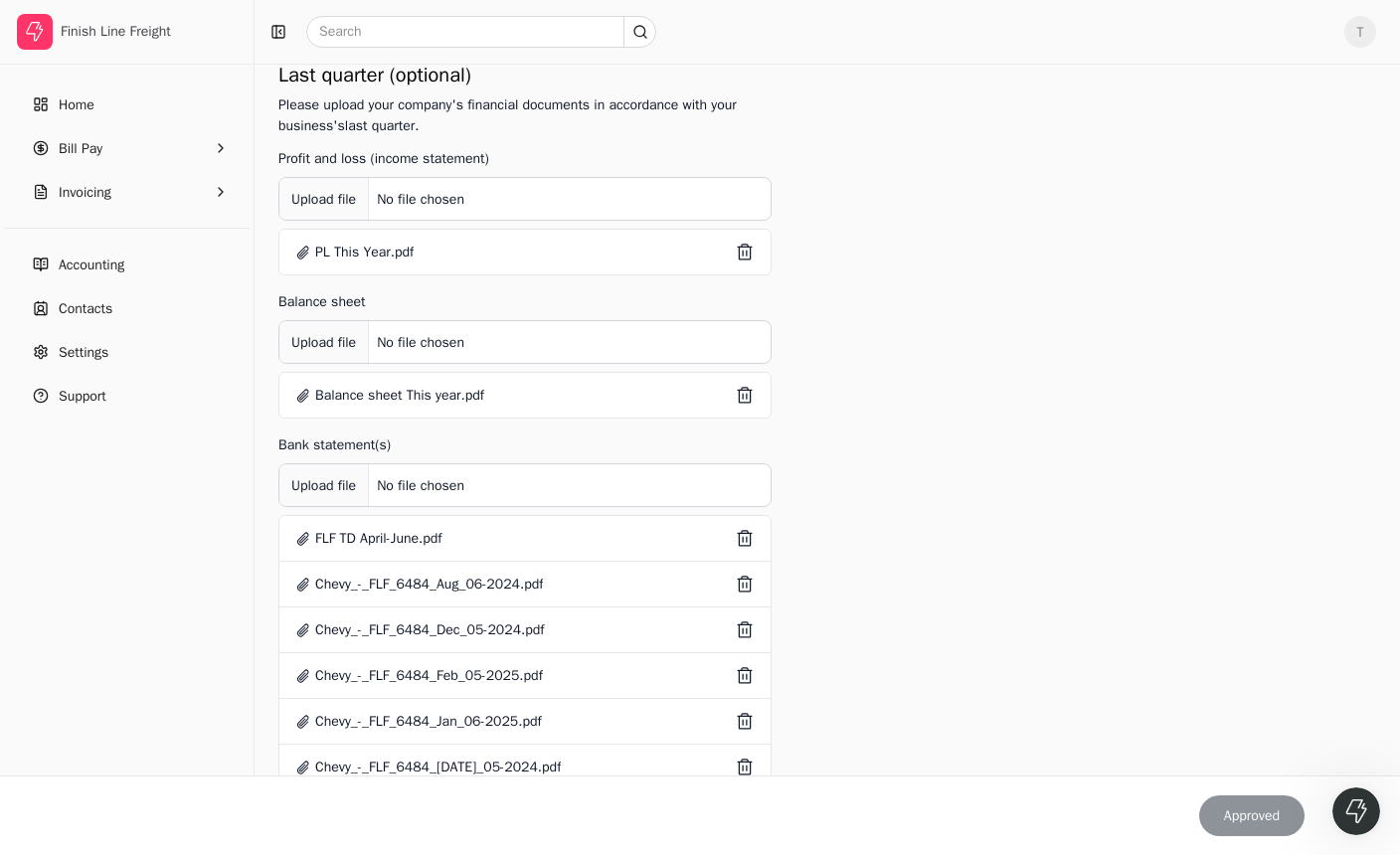 scroll, scrollTop: 1921, scrollLeft: 0, axis: vertical 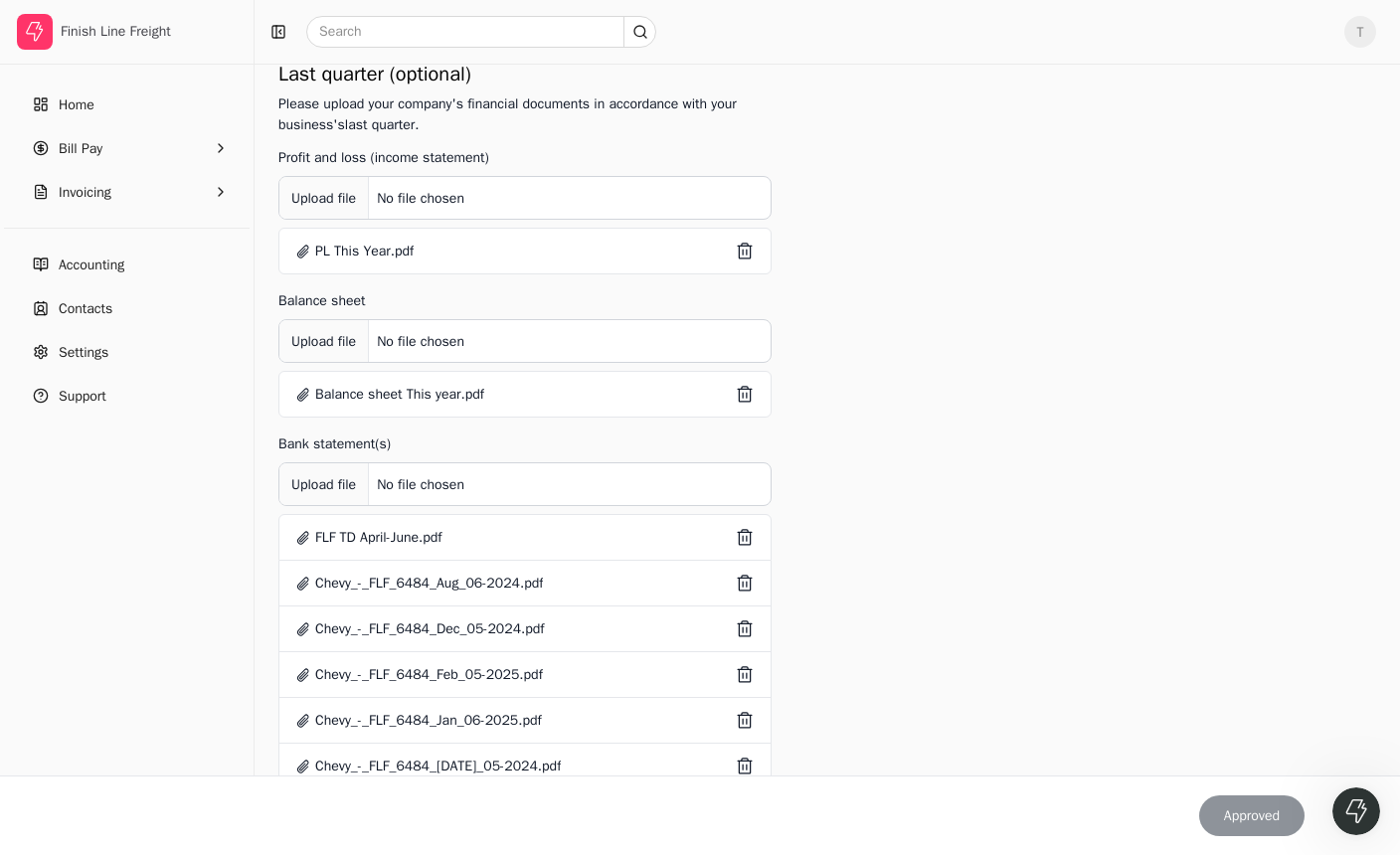 click on "Approved" at bounding box center [700, 815] 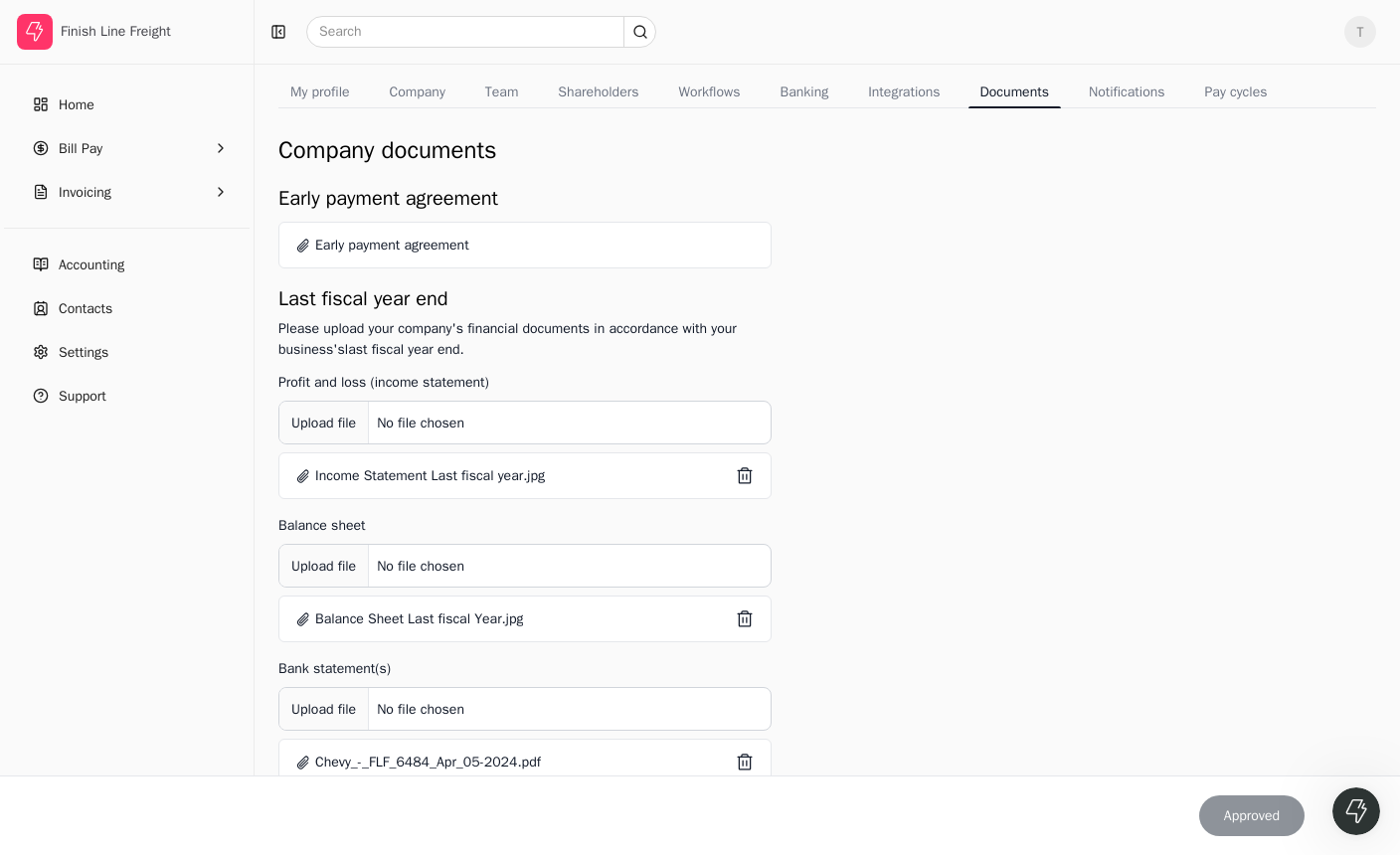 scroll, scrollTop: 0, scrollLeft: 0, axis: both 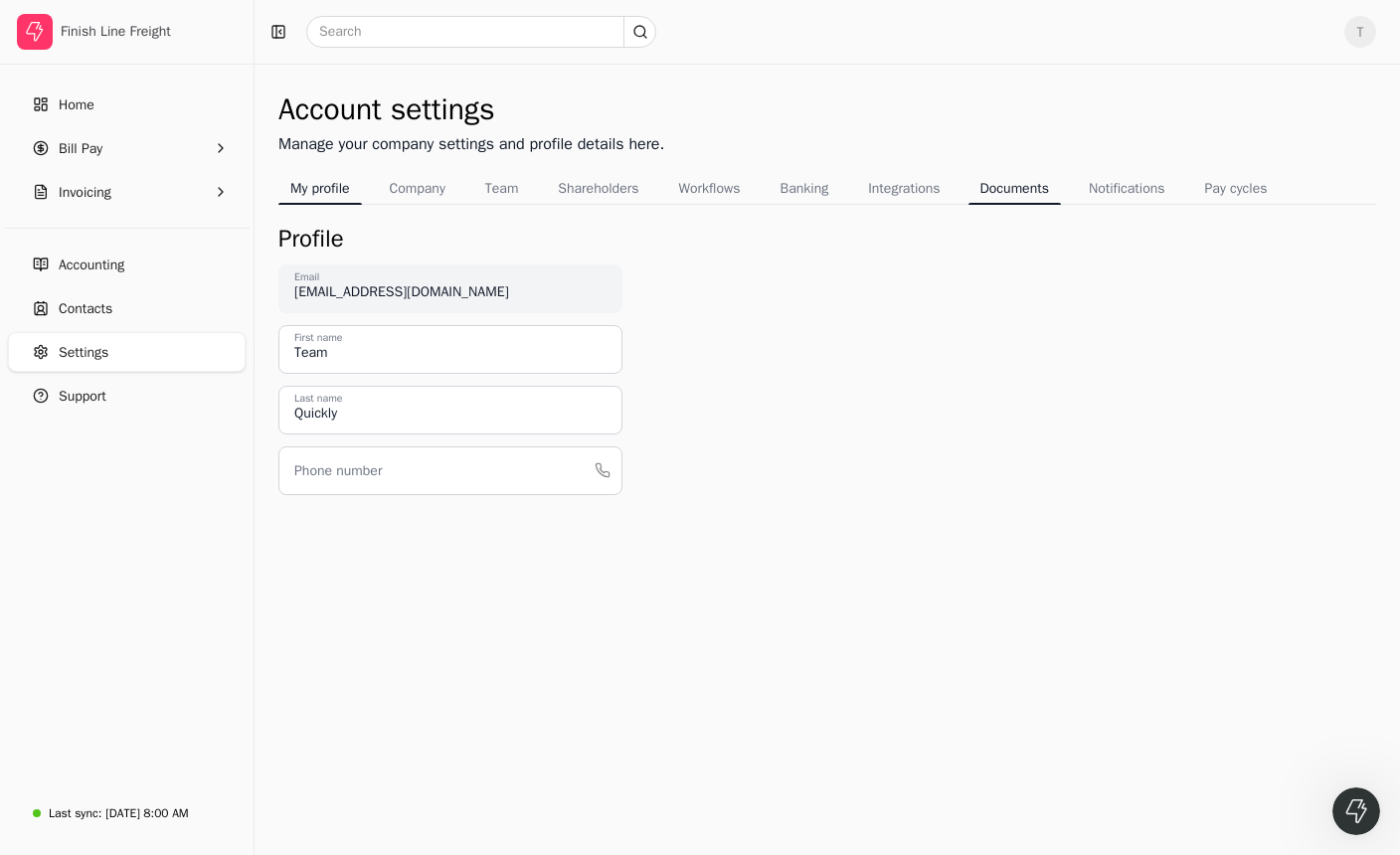 click on "Documents" at bounding box center [1014, 188] 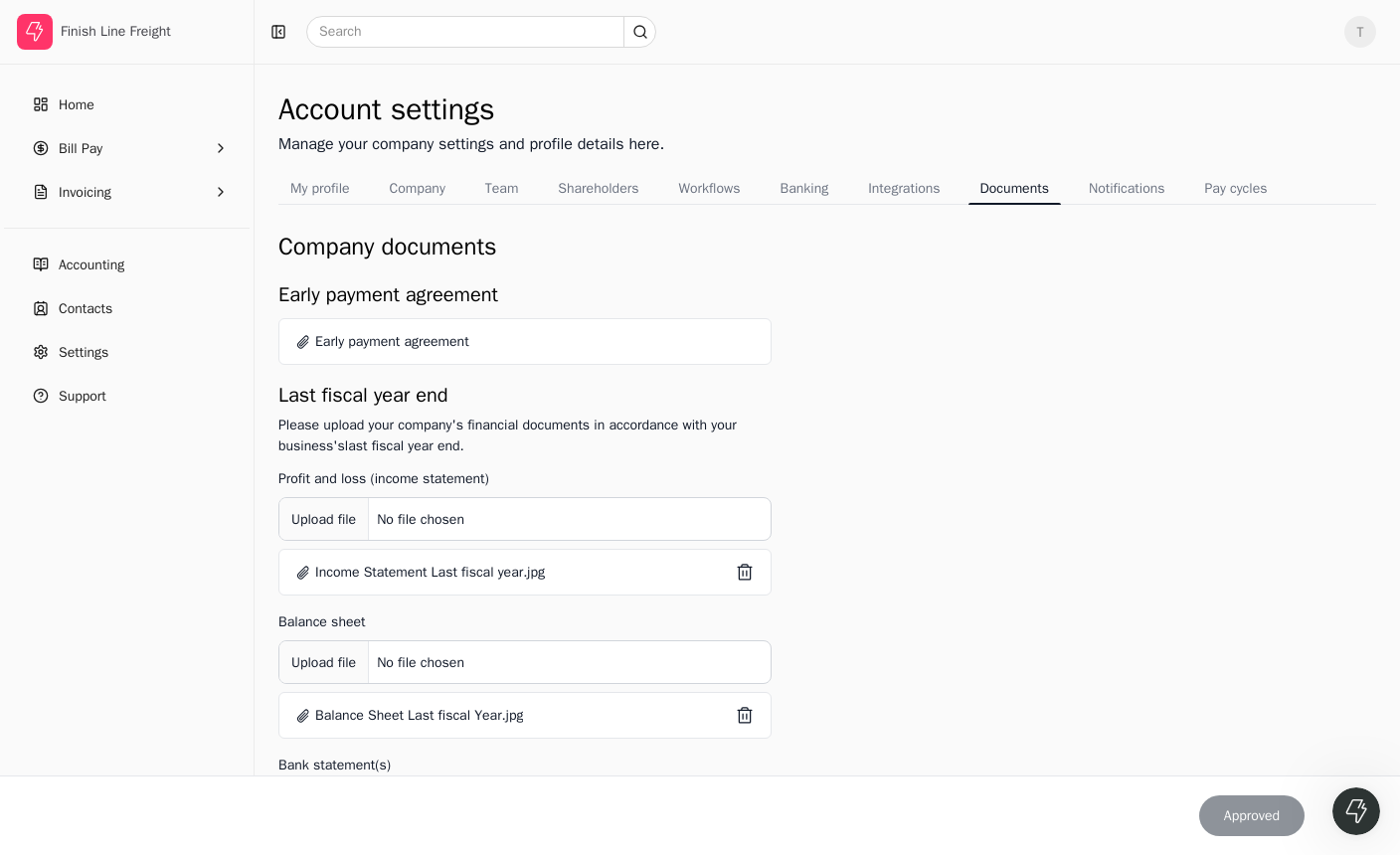 click on "Approved" at bounding box center [700, 815] 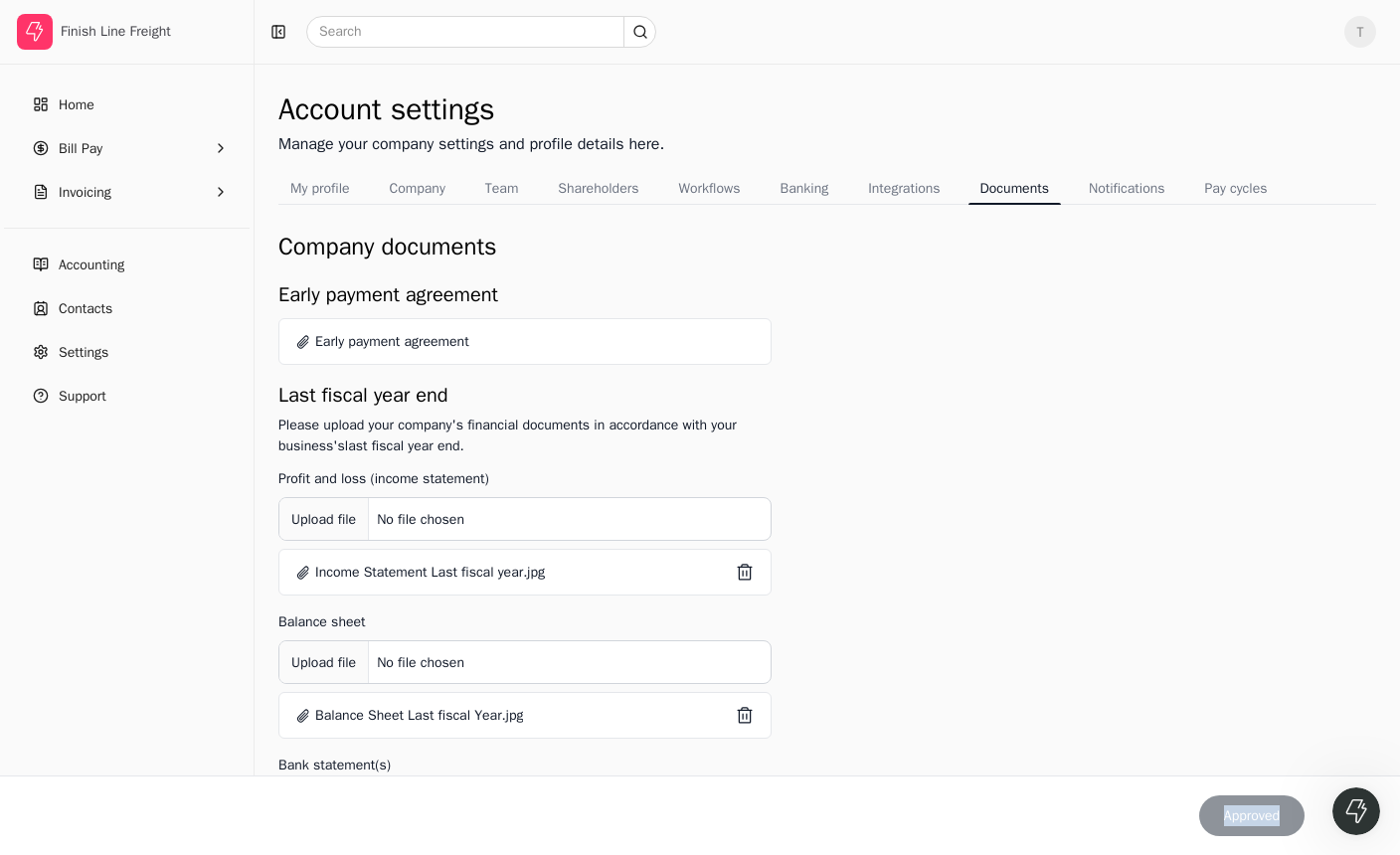 drag, startPoint x: 1307, startPoint y: 829, endPoint x: 1070, endPoint y: 758, distance: 247.40655 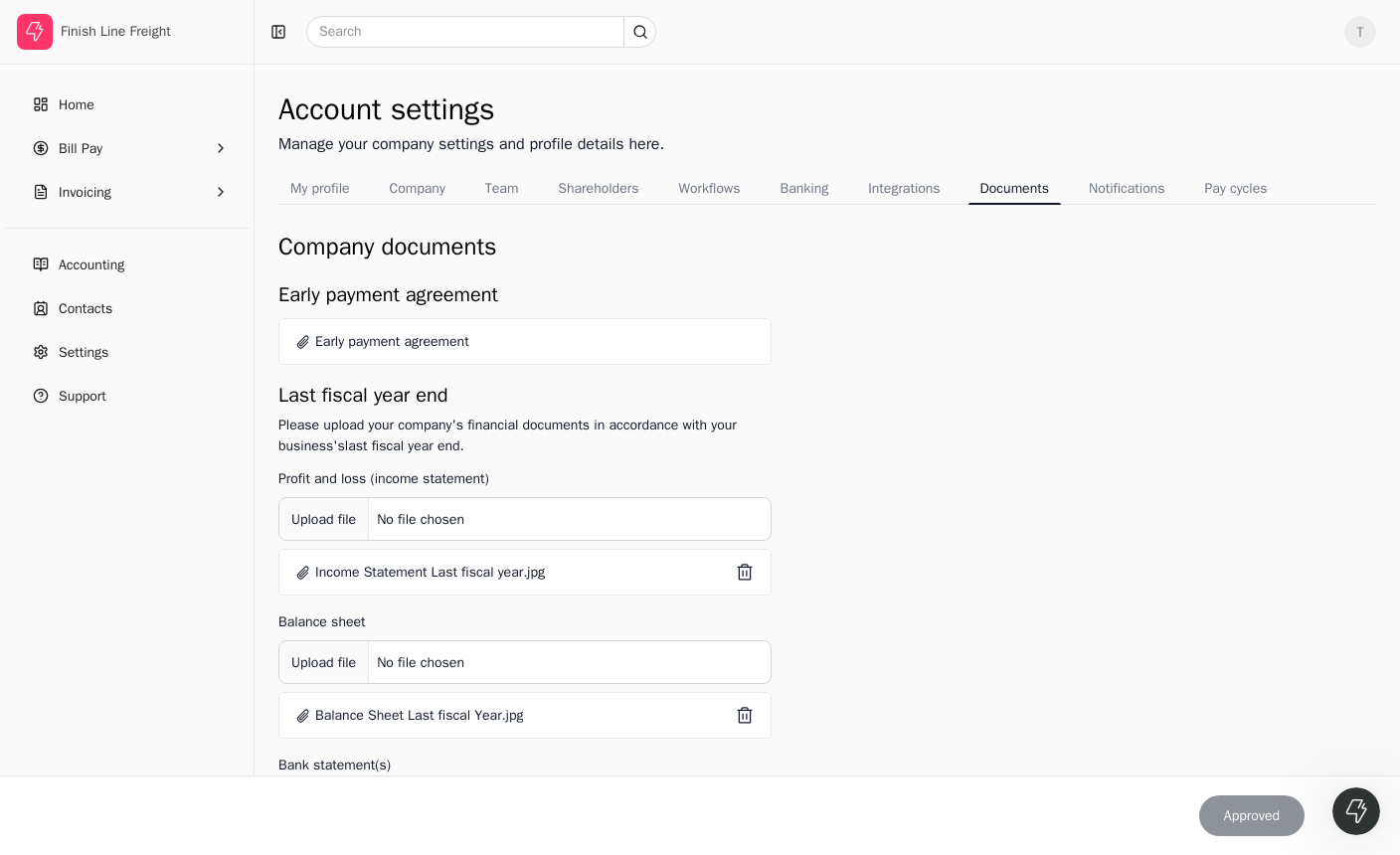 click on "Company documents Early payment agreement Early payment agreement Last fiscal year end Please upload your company's financial documents in accordance with your business's  last fiscal year end. Profit and loss (income statement) Upload file No file chosen Income Statement Last fiscal year.jpg trash Balance sheet Upload file No file chosen Balance Sheet Last fiscal Year.jpg trash Bank statement(s) Upload file No file chosen Chevy_-_FLF_6484_Apr_05-2024.pdf trash Chevy_-_FLF_6484_Aug_08-2023.pdf trash Chevy_-_FLF_6484_Dec_05-2023.pdf trash Chevy_-_FLF_6484_Feb_05-2024.pdf trash Chevy_-_FLF_6484_Jan_05-2024.pdf trash Chevy_-_FLF_6484_[DATE]_05-2023.pdf trash Chevy_-_FLF_6484_Mar_05-2024.pdf trash Chevy_-_FLF_6484_May_06-2024.pdf trash Chevy_-_FLF_6484_Nov_06-2023.pdf trash Chevy_-_FLF_6484_Oct_05-2023.pdf trash Chevy_-_FLF_6484_Sep_06-2023.pdf trash Other supporting documents Upload file No file chosen Last month end (optional) Please upload your company's financial documents in accordance with your business's" at bounding box center (827, 1894) 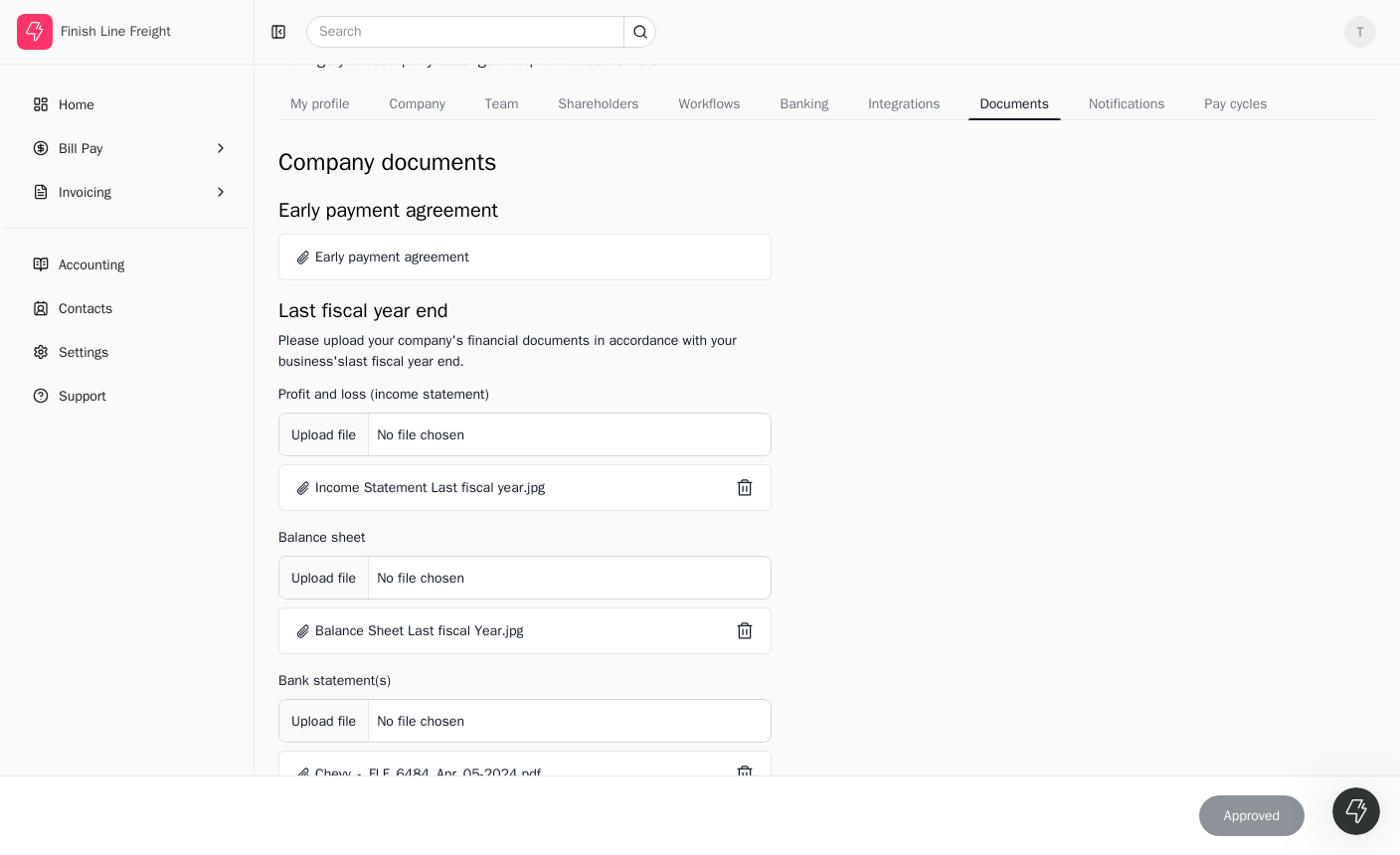 scroll, scrollTop: 92, scrollLeft: 0, axis: vertical 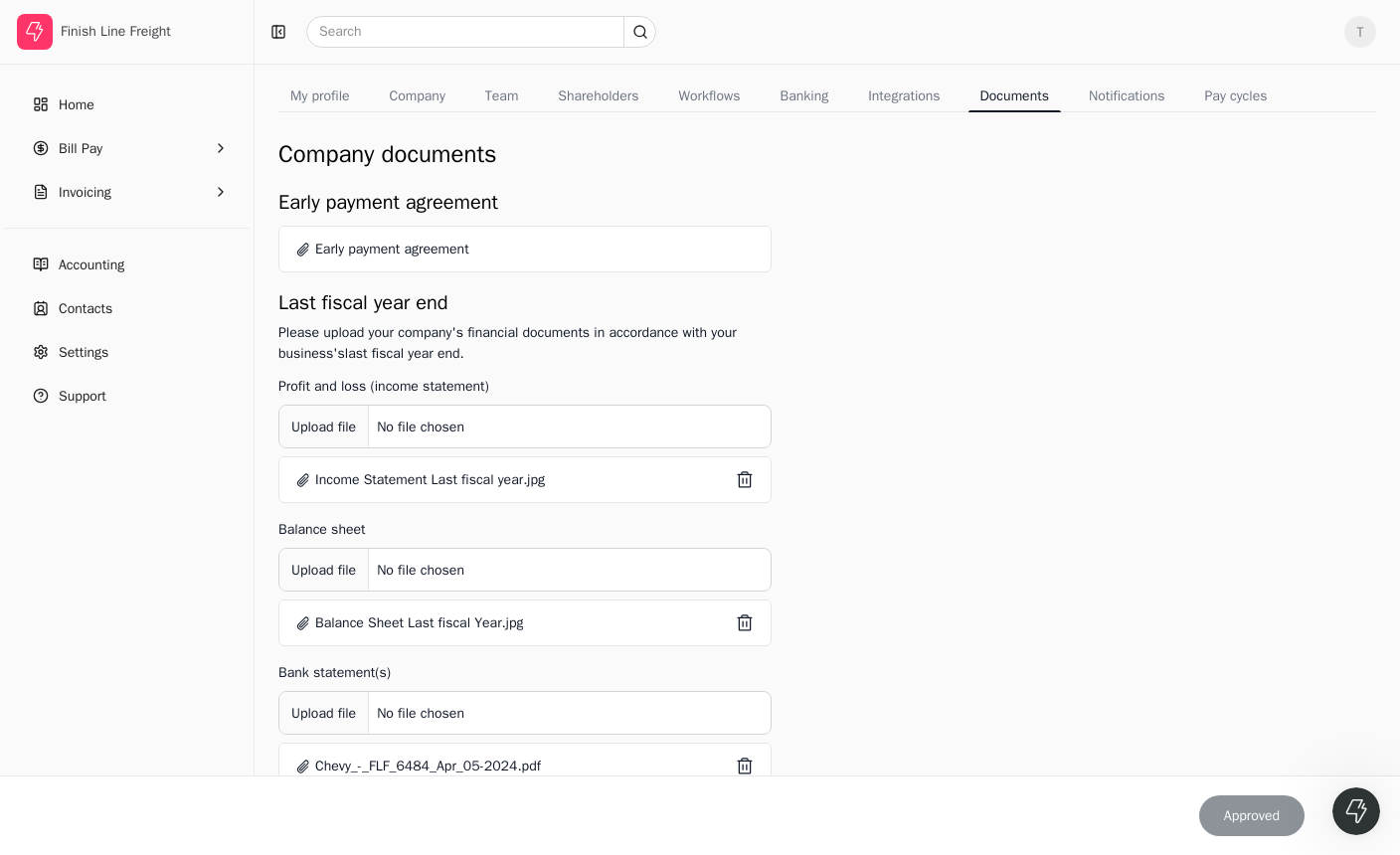 drag, startPoint x: 1251, startPoint y: 814, endPoint x: 1133, endPoint y: 775, distance: 124.27791 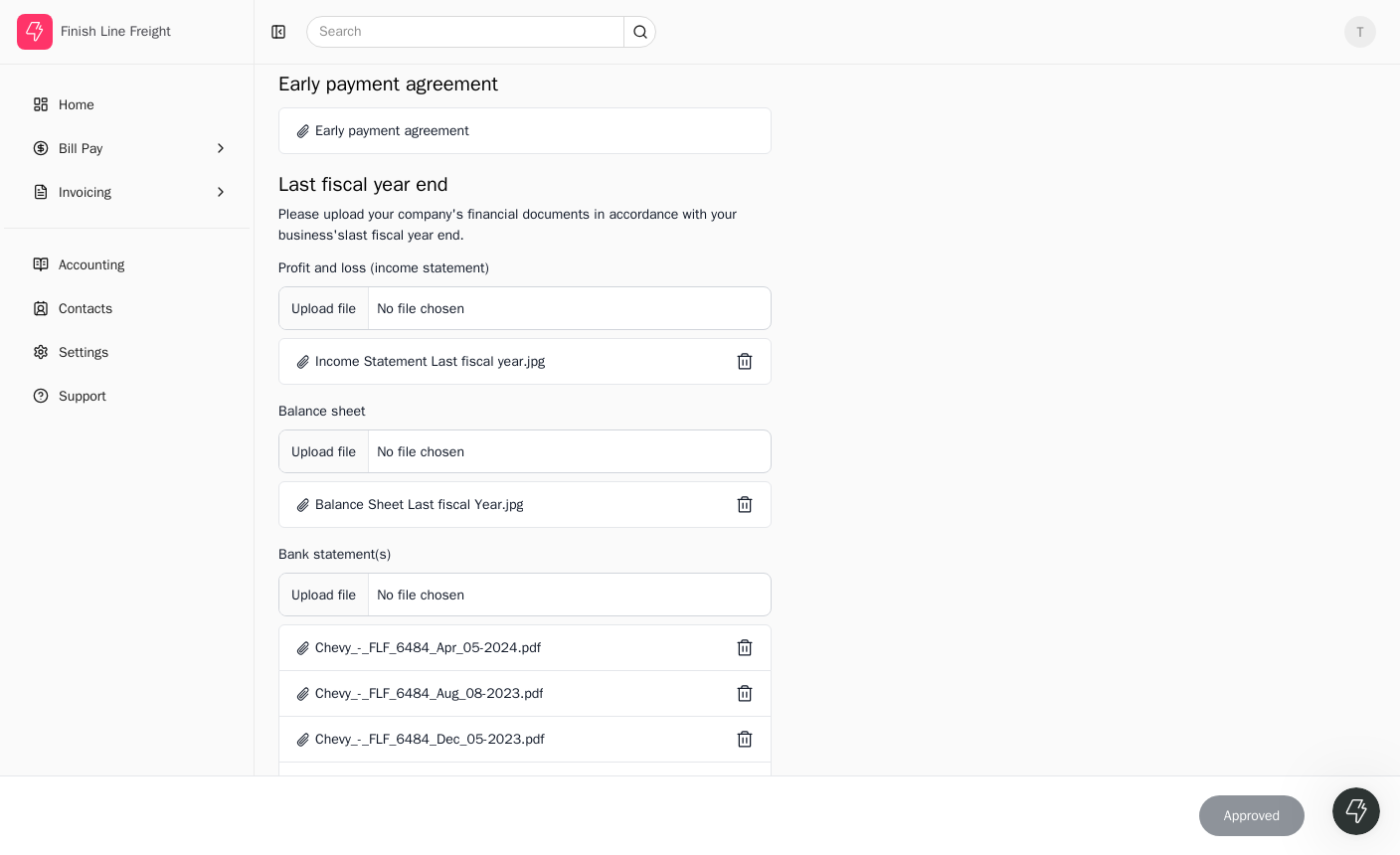 scroll, scrollTop: 207, scrollLeft: 0, axis: vertical 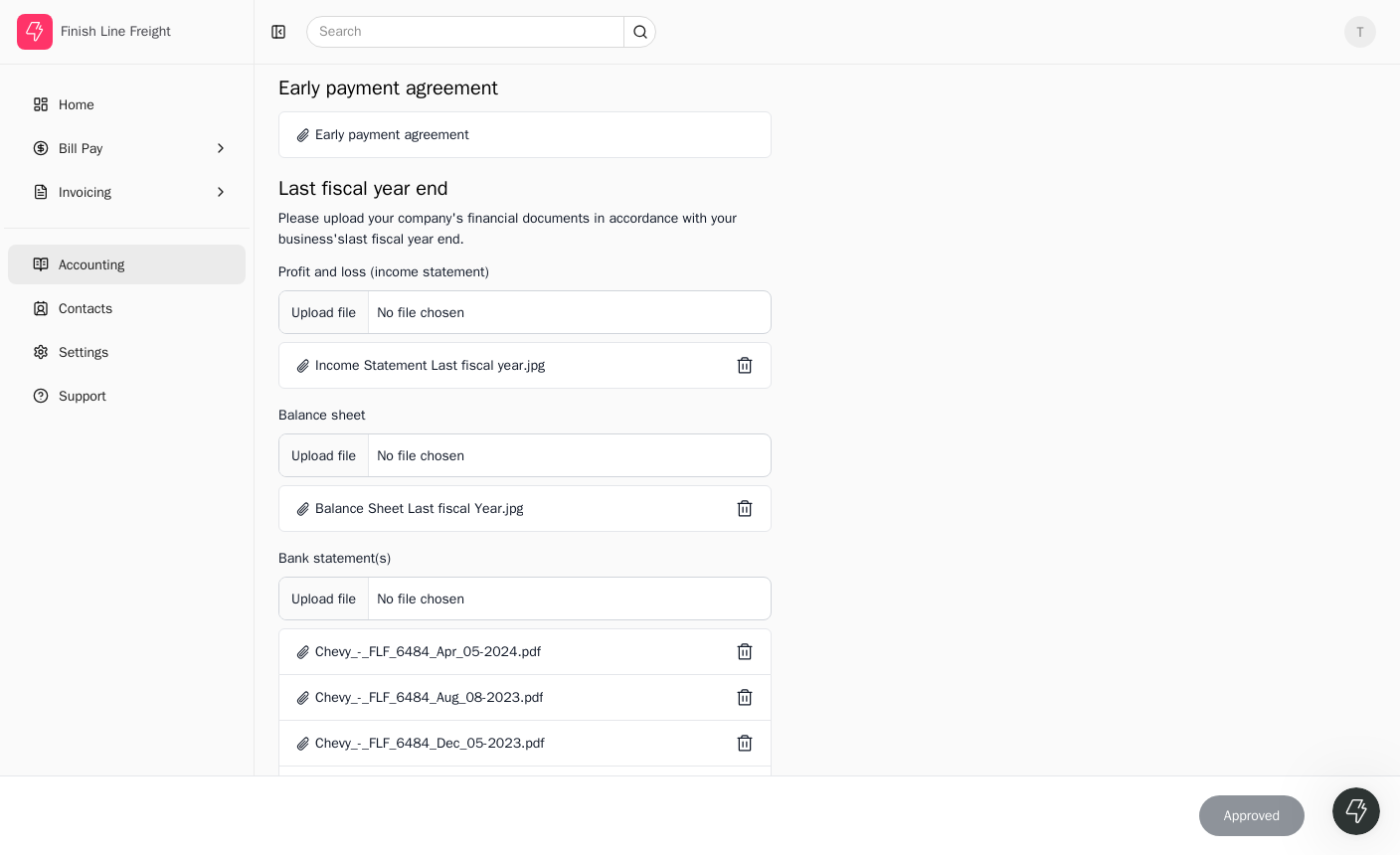 click on "Accounting" at bounding box center (126, 264) 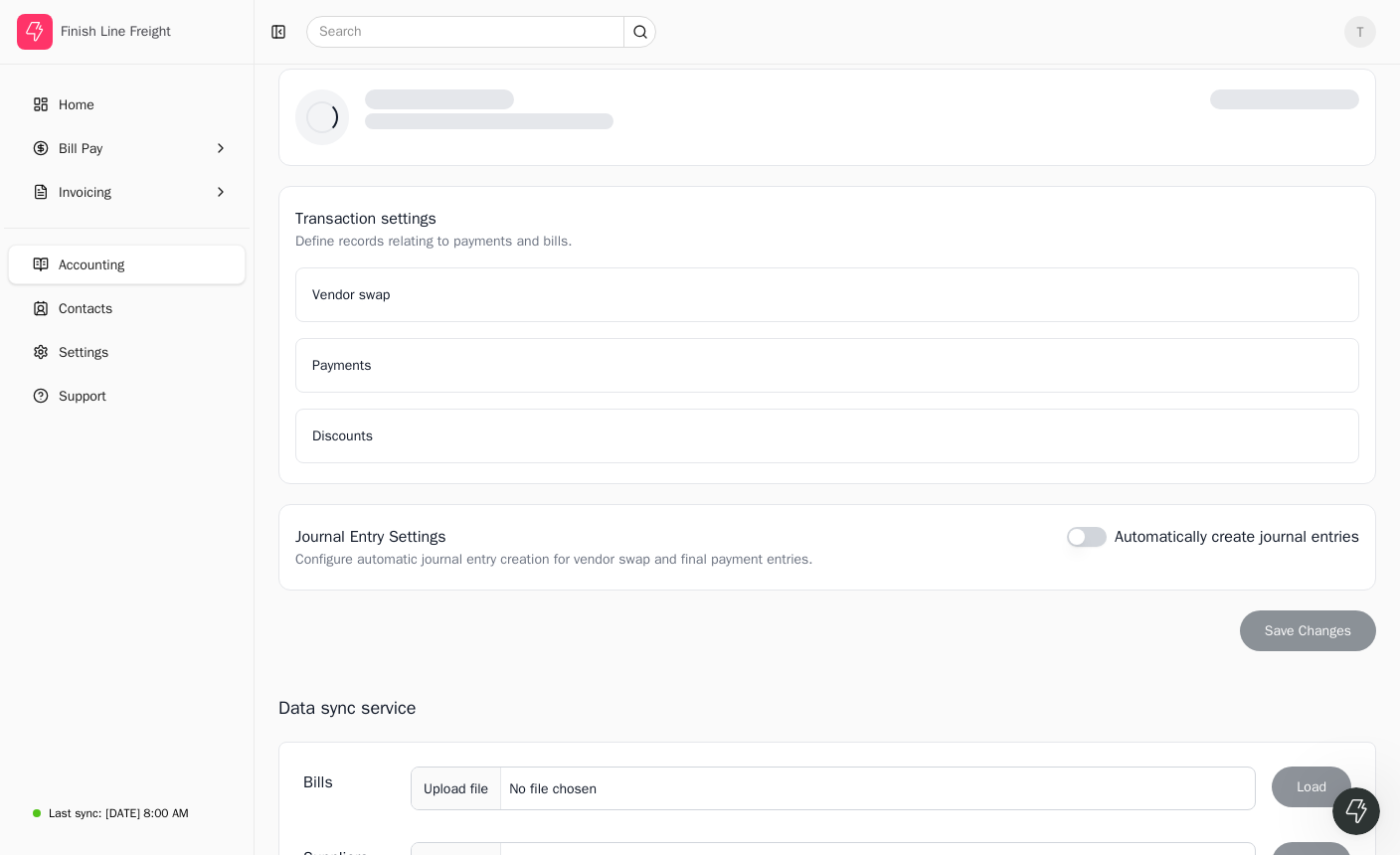 scroll, scrollTop: 0, scrollLeft: 0, axis: both 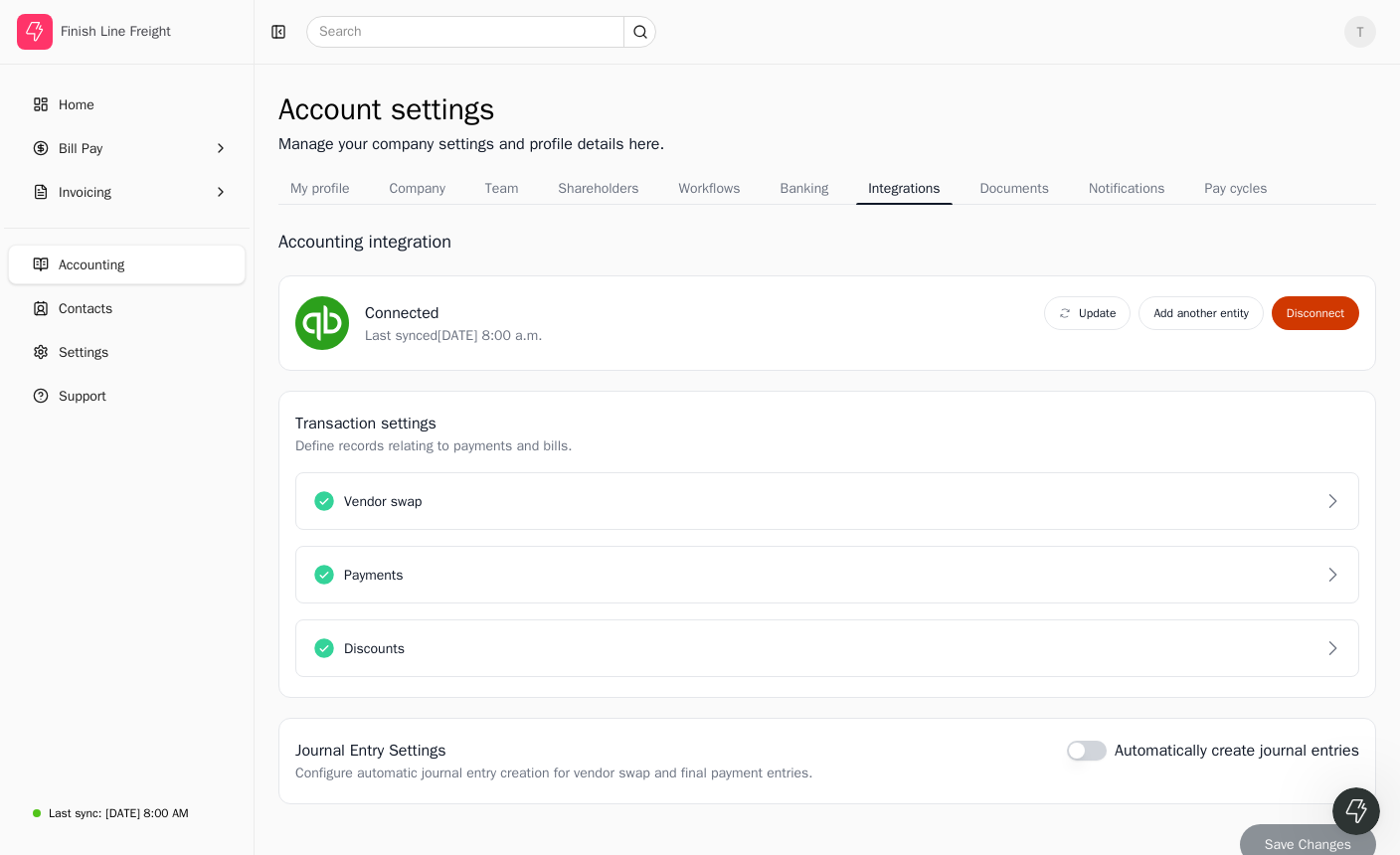click on "Connected" at bounding box center [453, 313] 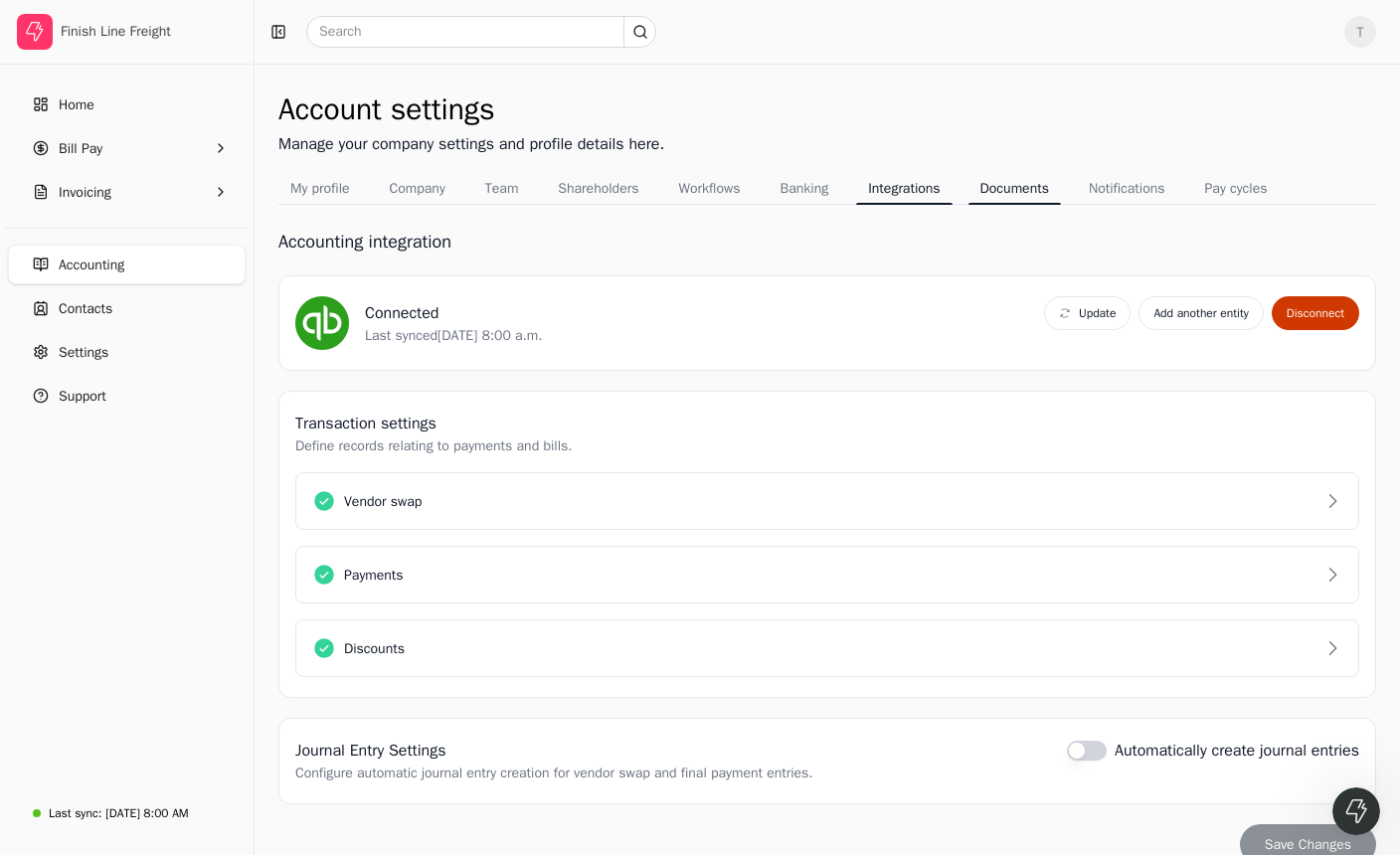 click on "Documents" at bounding box center (1014, 188) 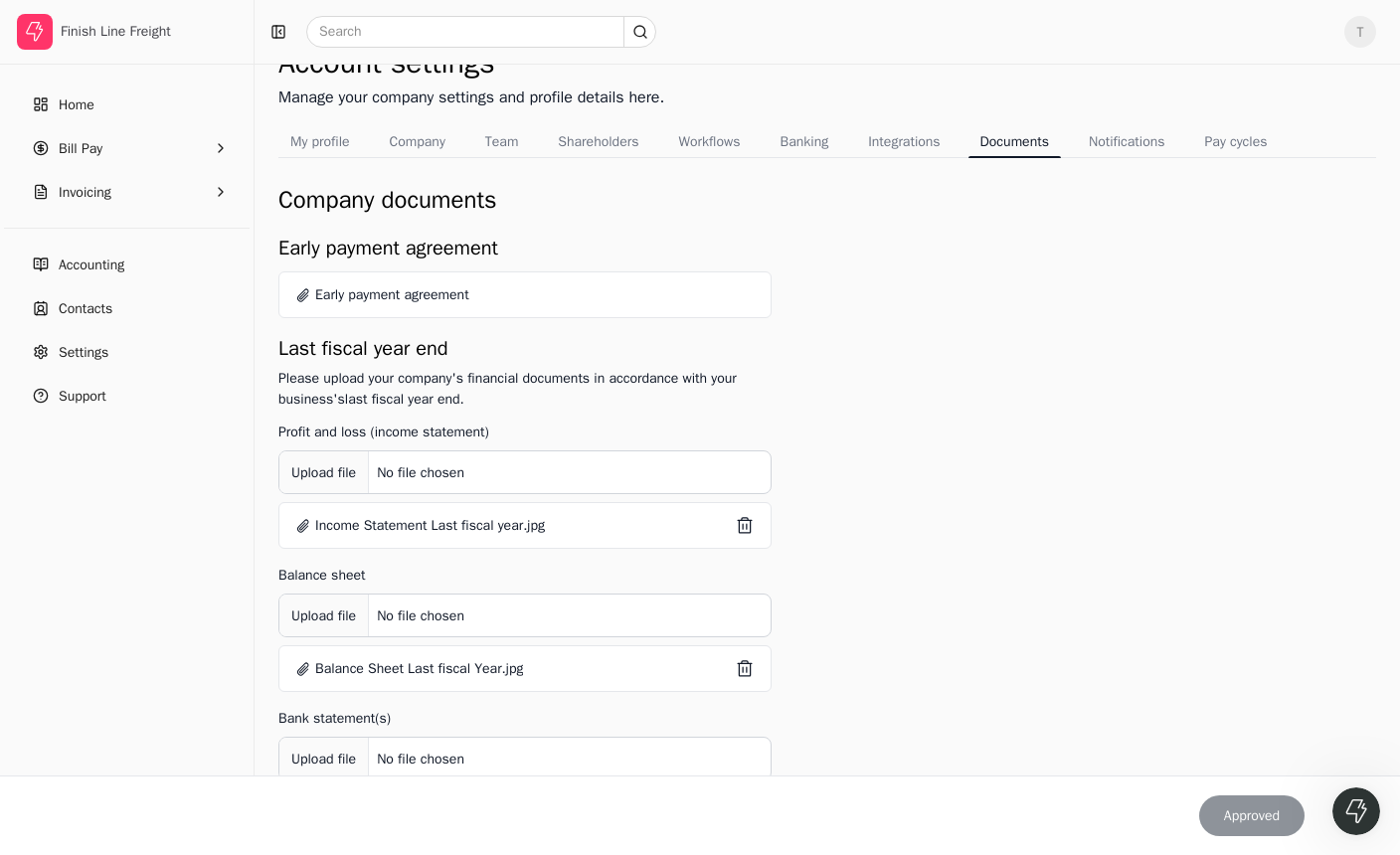 scroll, scrollTop: 61, scrollLeft: 0, axis: vertical 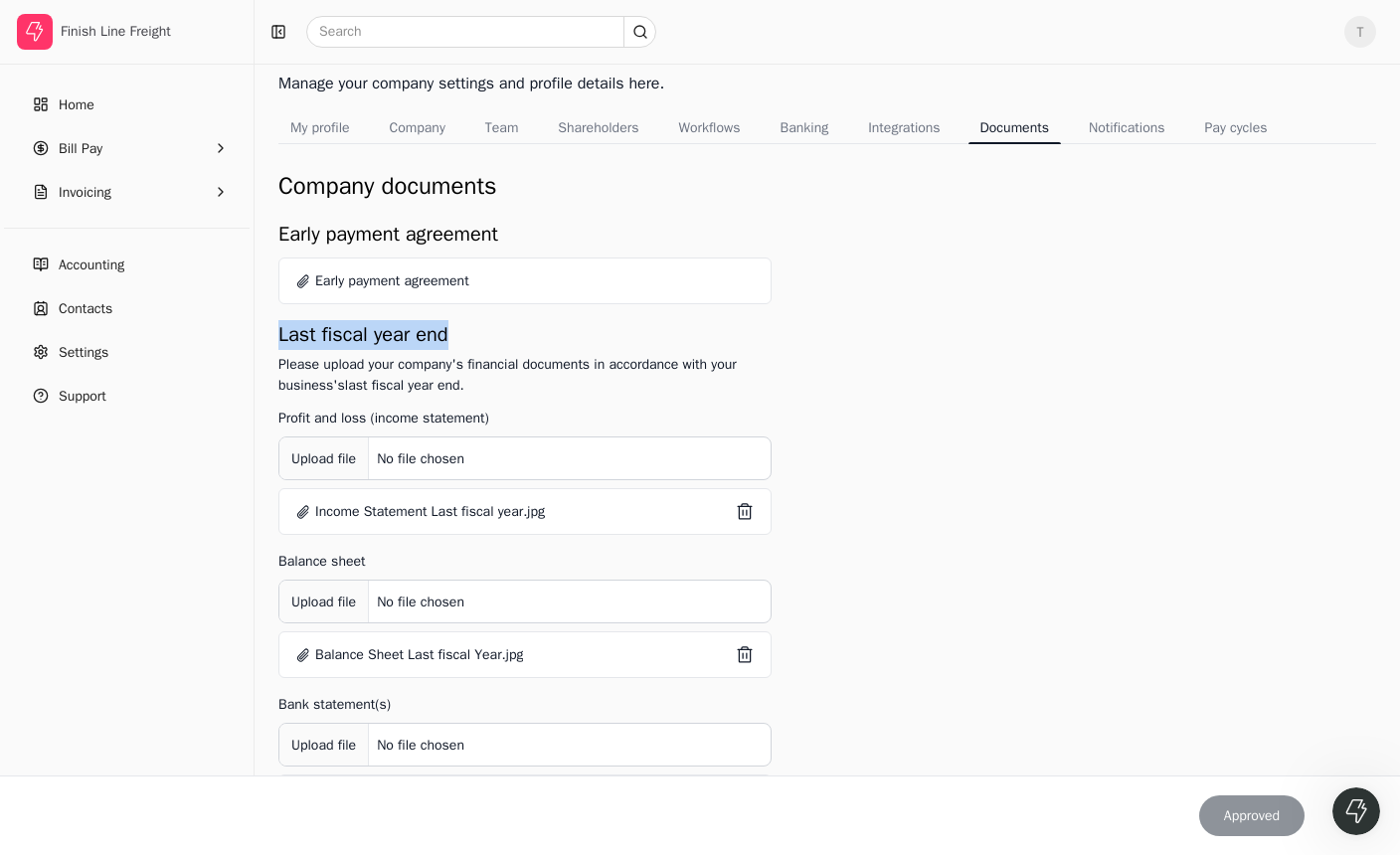 drag, startPoint x: 281, startPoint y: 331, endPoint x: 496, endPoint y: 330, distance: 215.00233 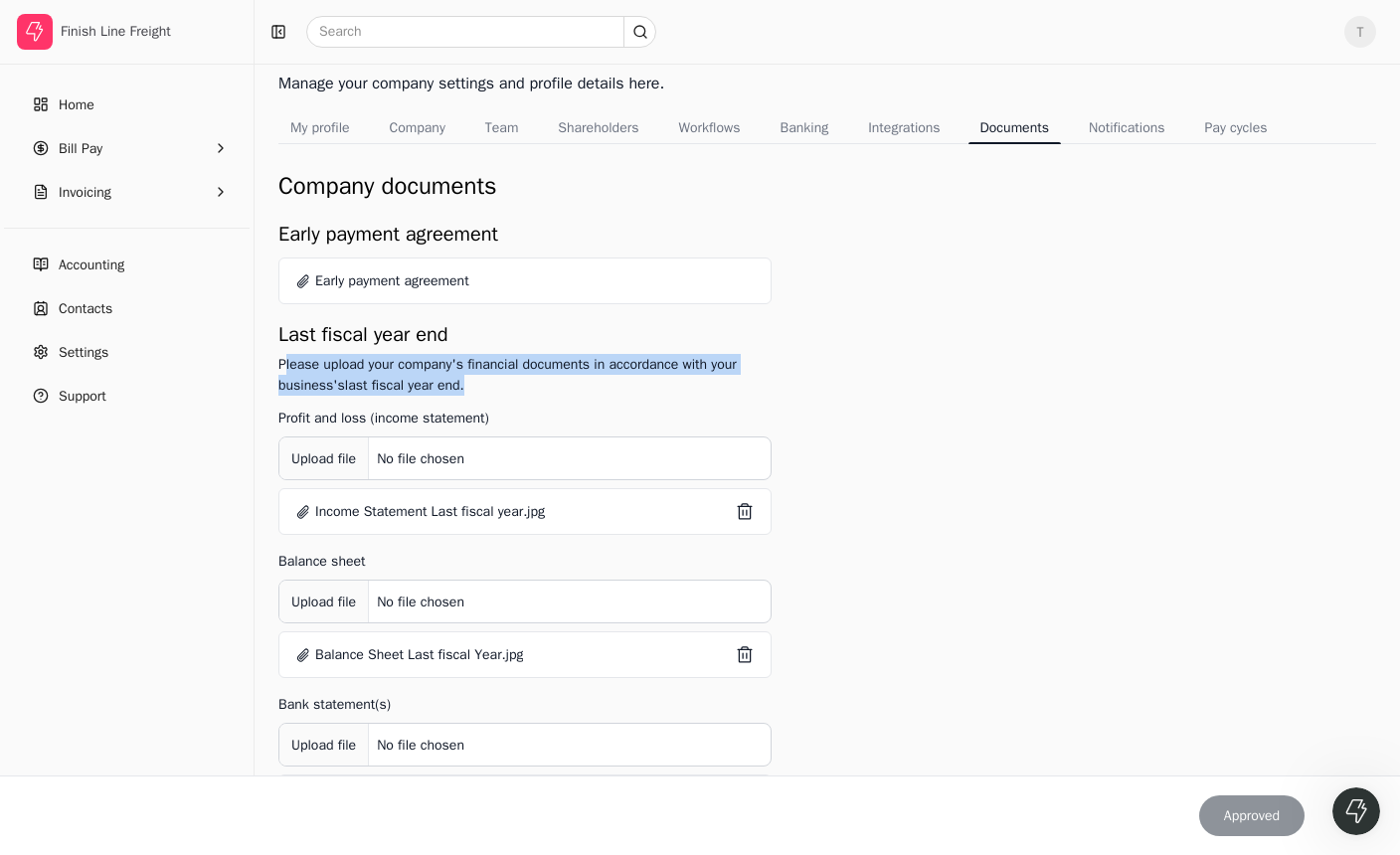 drag, startPoint x: 285, startPoint y: 360, endPoint x: 610, endPoint y: 391, distance: 326.4751 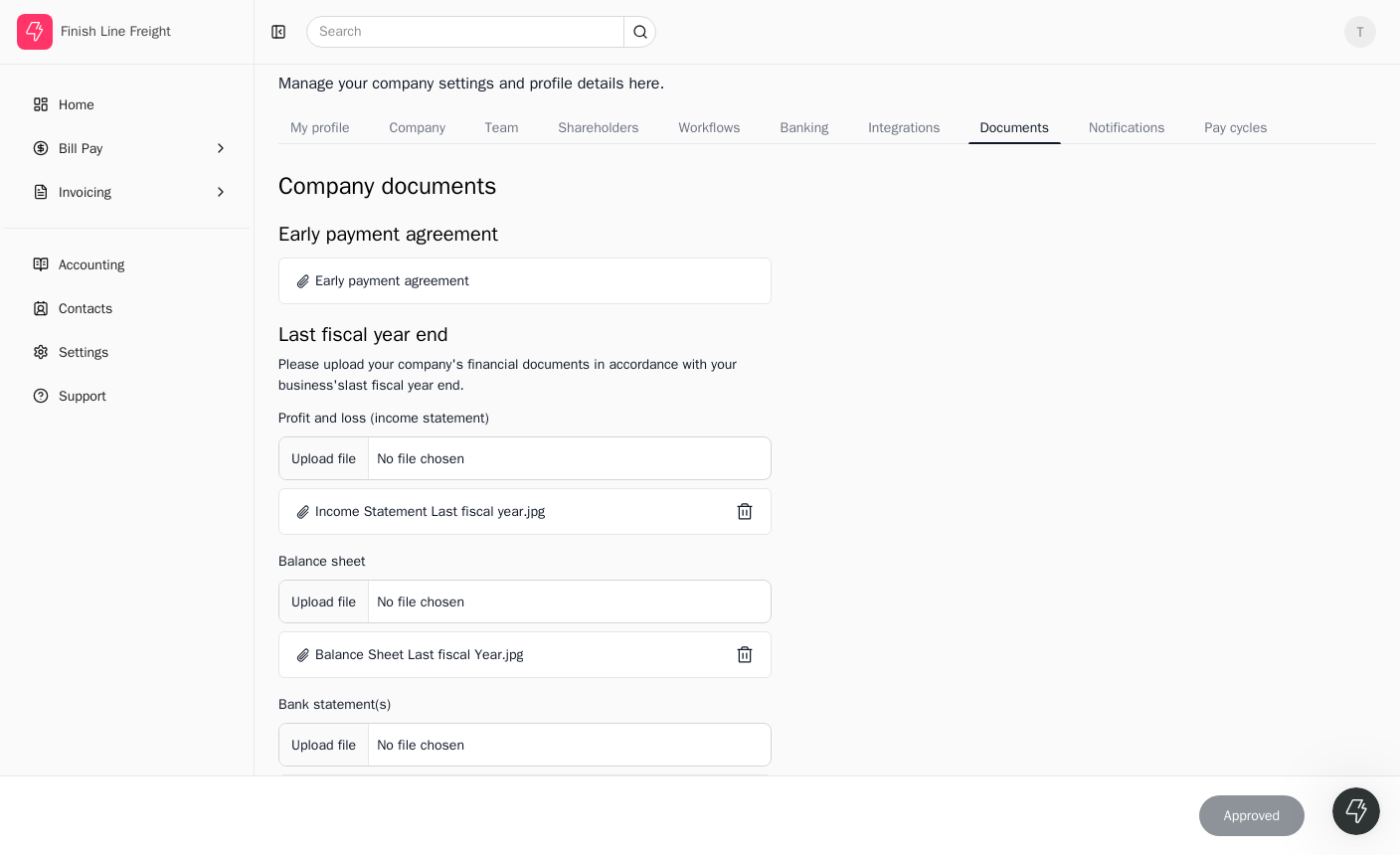 drag, startPoint x: 610, startPoint y: 391, endPoint x: 486, endPoint y: 384, distance: 124.197423 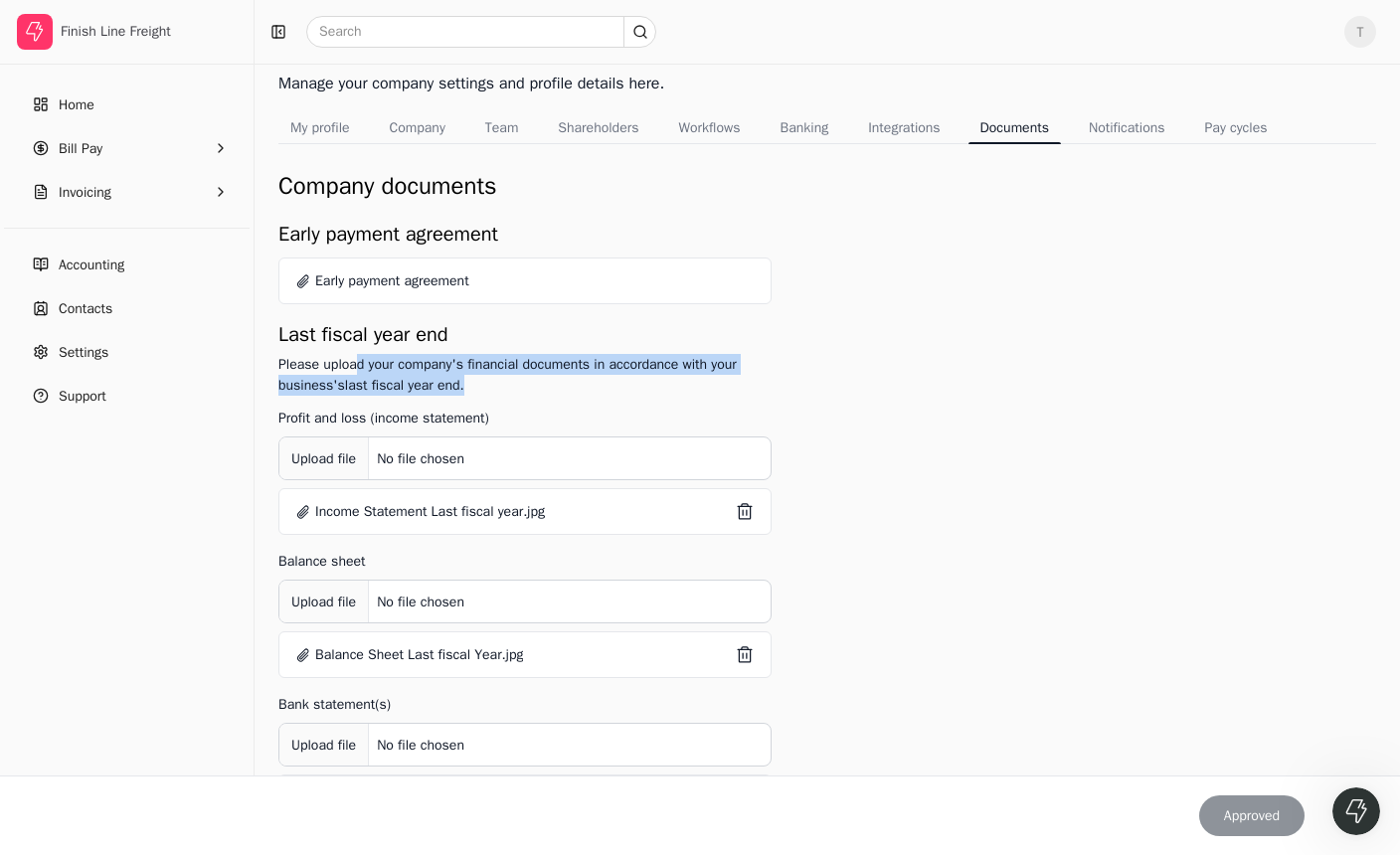 drag, startPoint x: 366, startPoint y: 363, endPoint x: 568, endPoint y: 381, distance: 202.80039 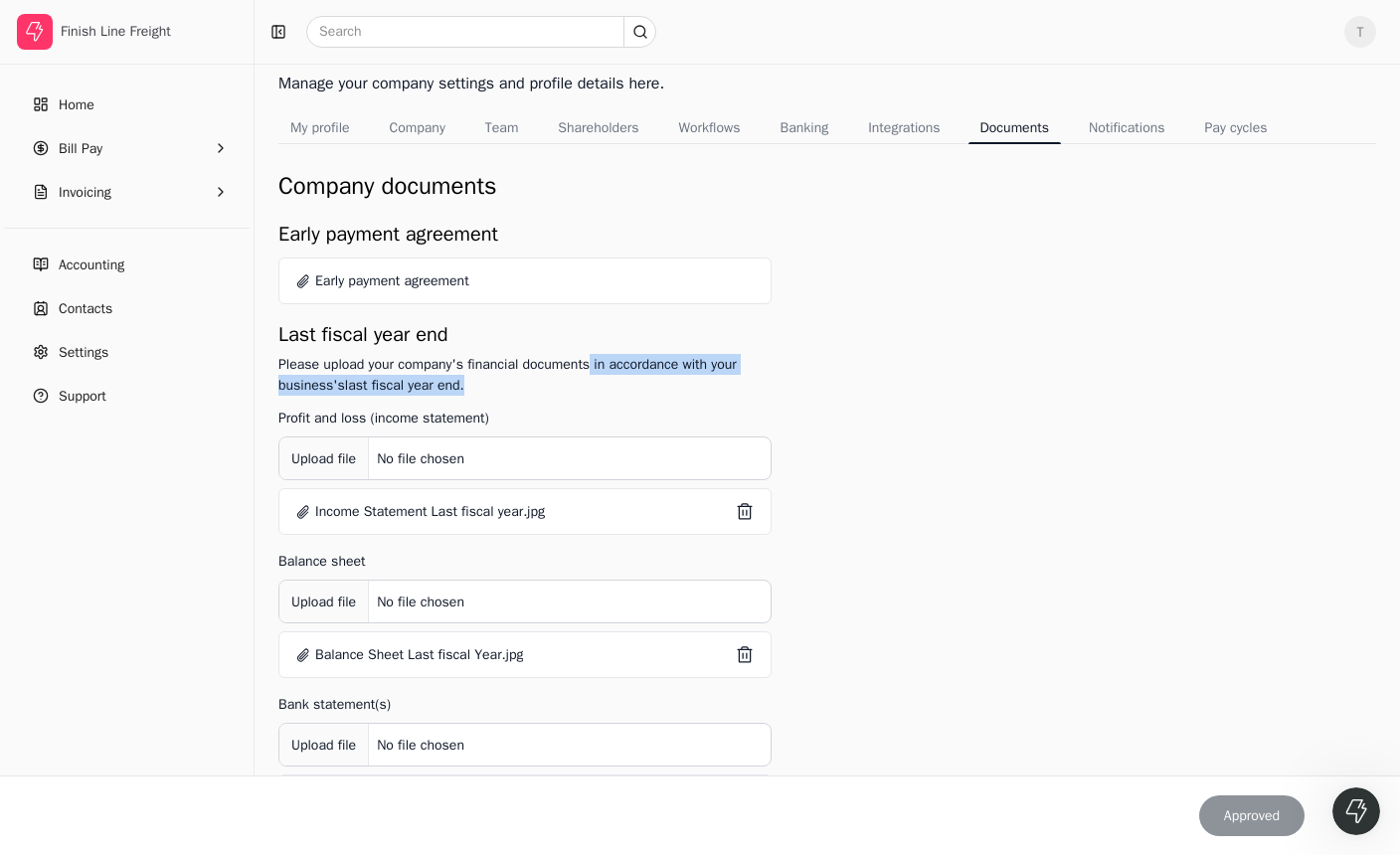 drag, startPoint x: 611, startPoint y: 363, endPoint x: 709, endPoint y: 391, distance: 101.92154 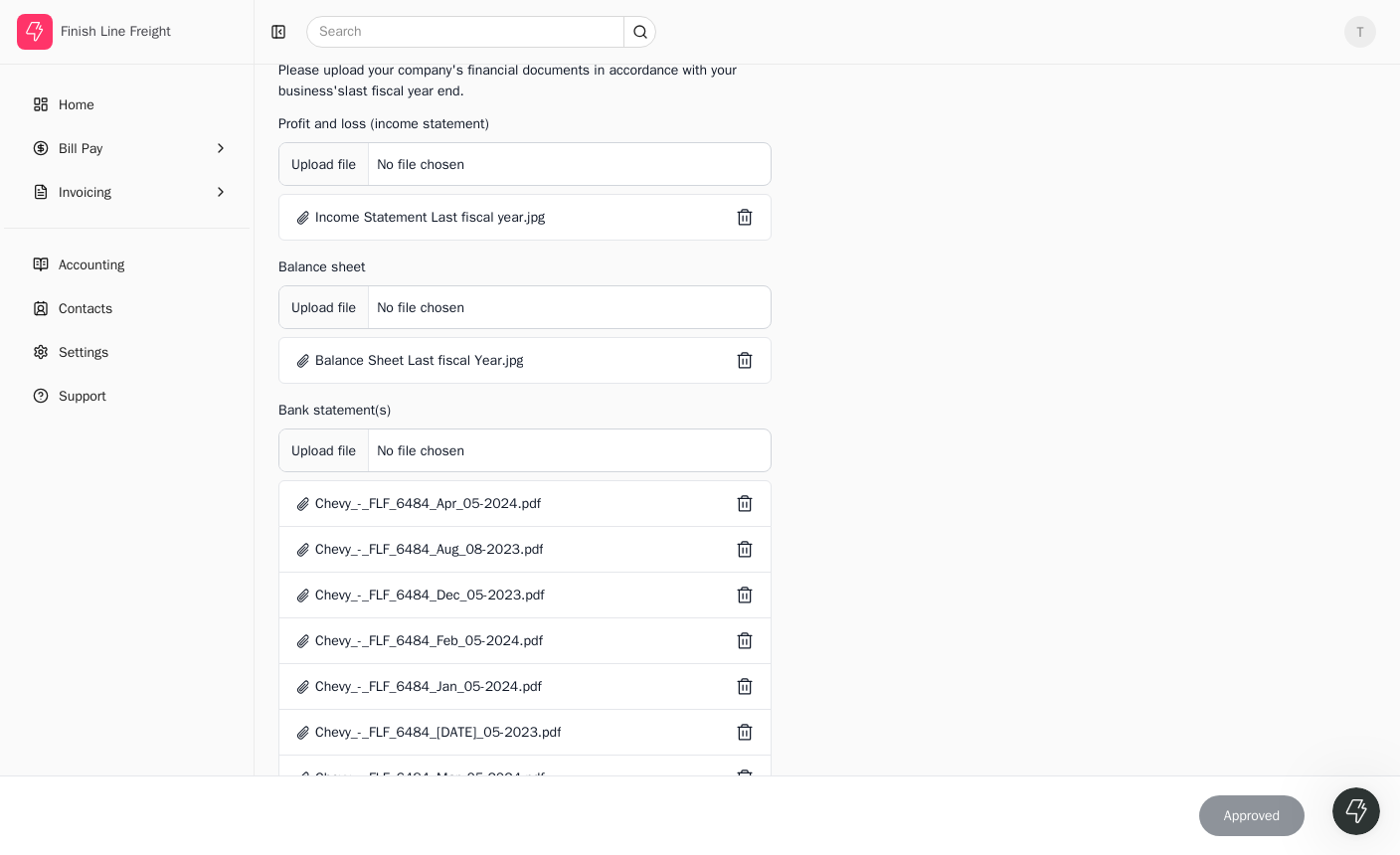 scroll, scrollTop: 358, scrollLeft: 0, axis: vertical 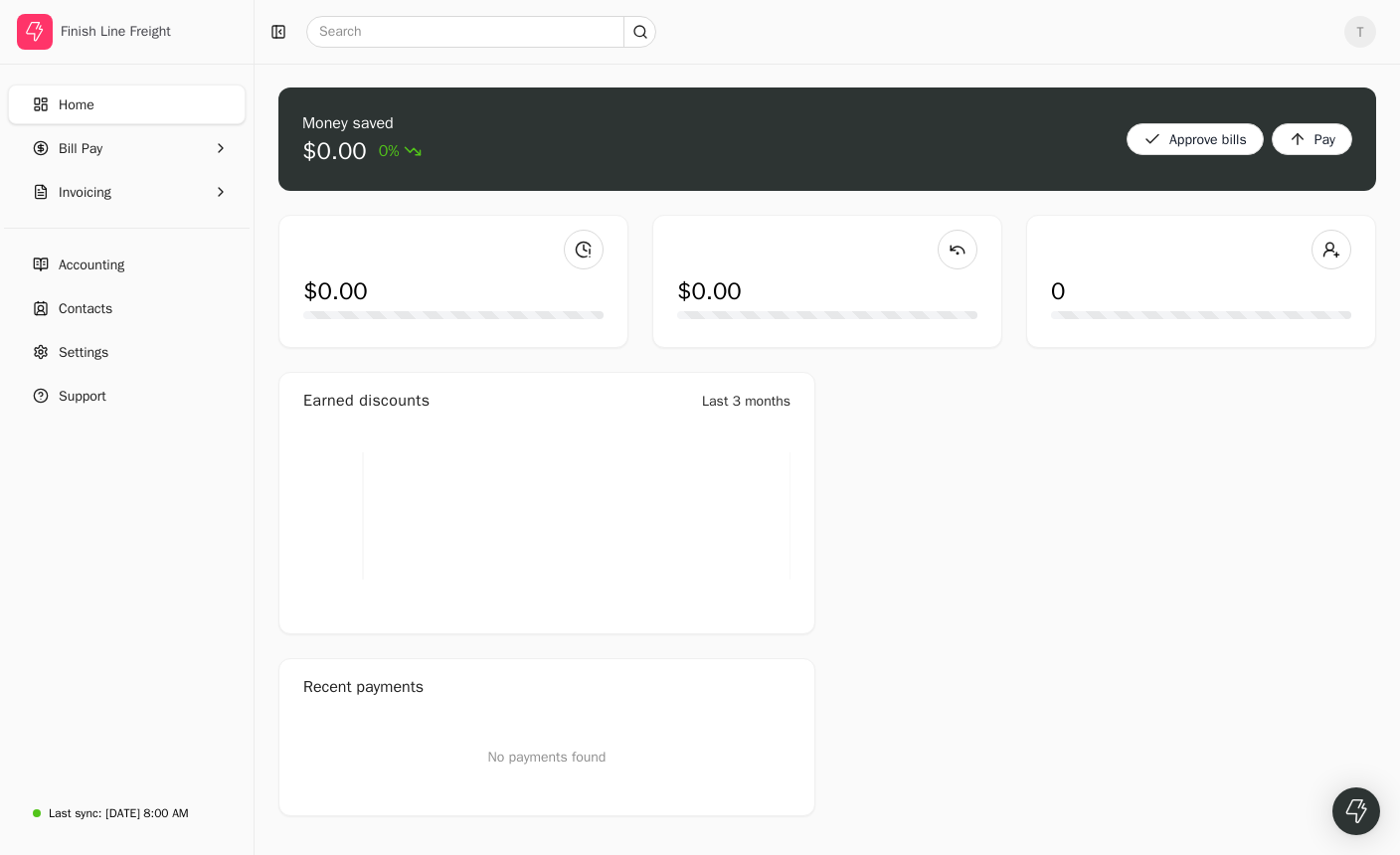 click on "T" at bounding box center [1360, 32] 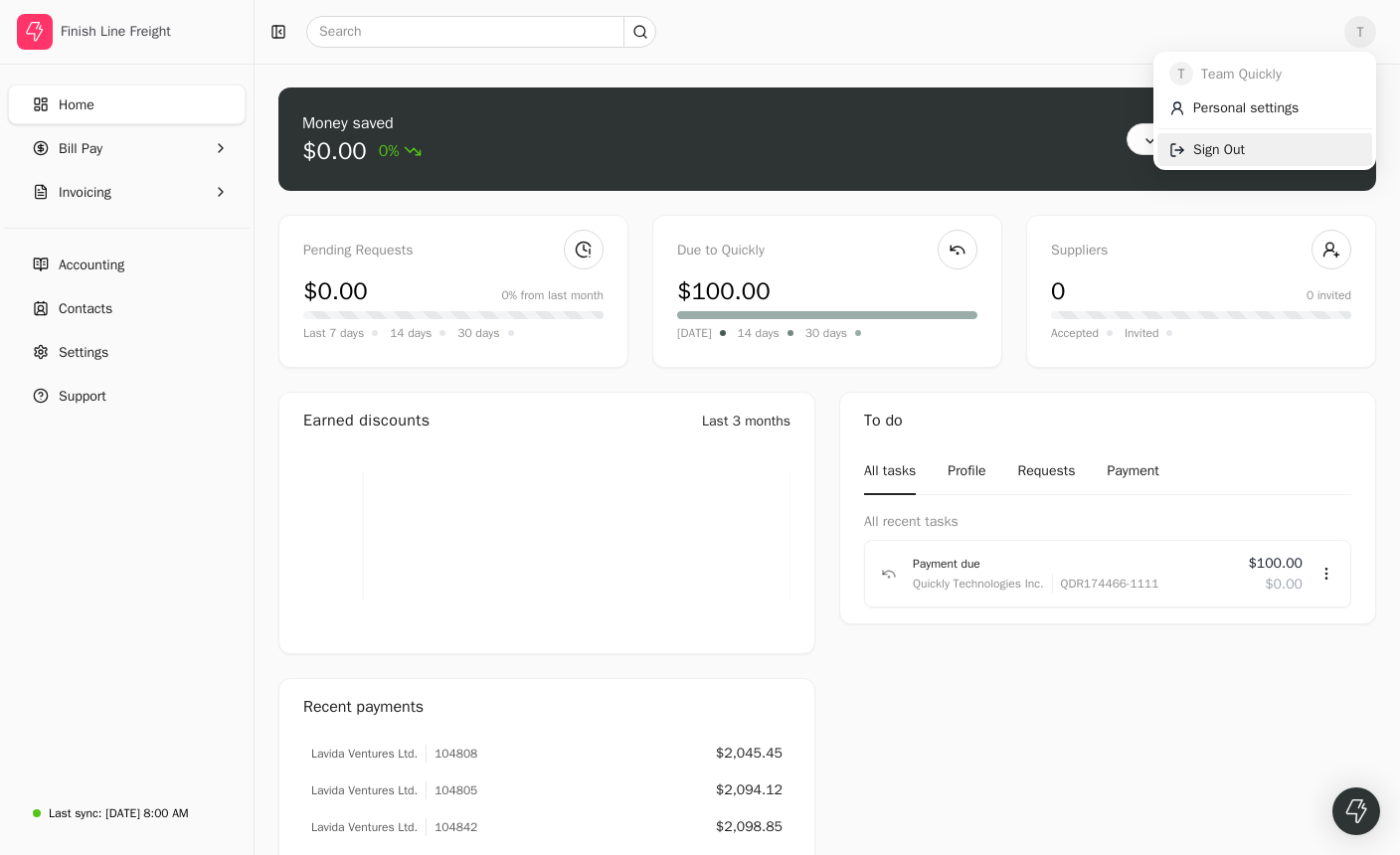 click on "Sign Out" at bounding box center (1219, 149) 